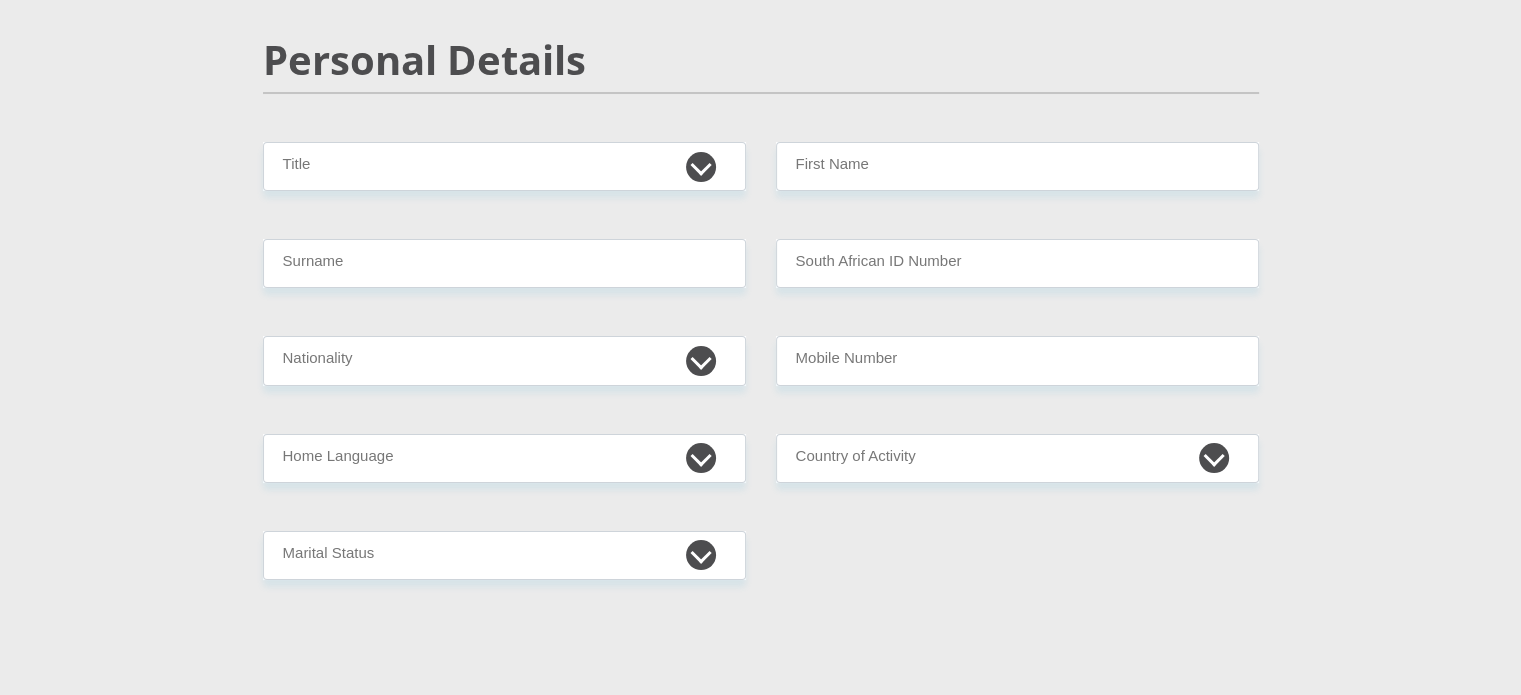 scroll, scrollTop: 199, scrollLeft: 0, axis: vertical 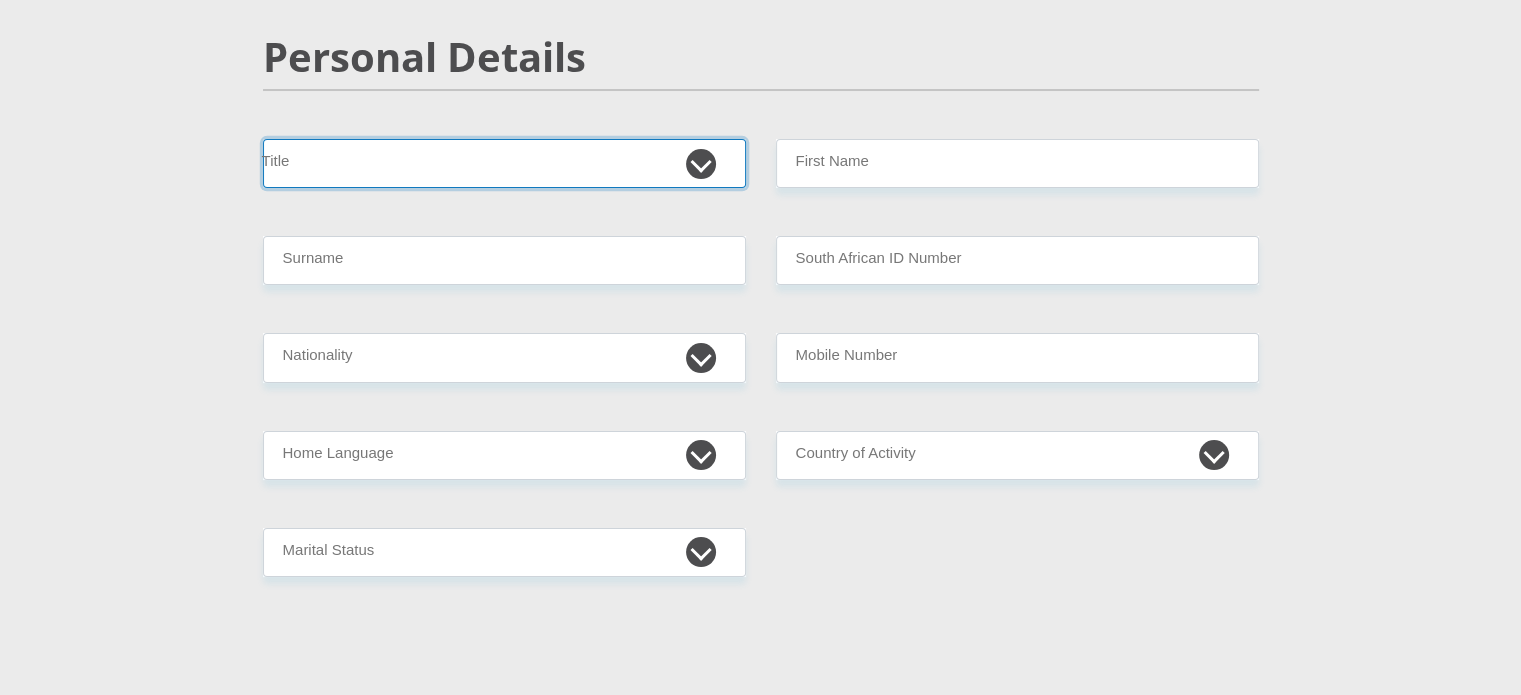 click on "Mr
Ms
Mrs
Dr
Other" at bounding box center [504, 163] 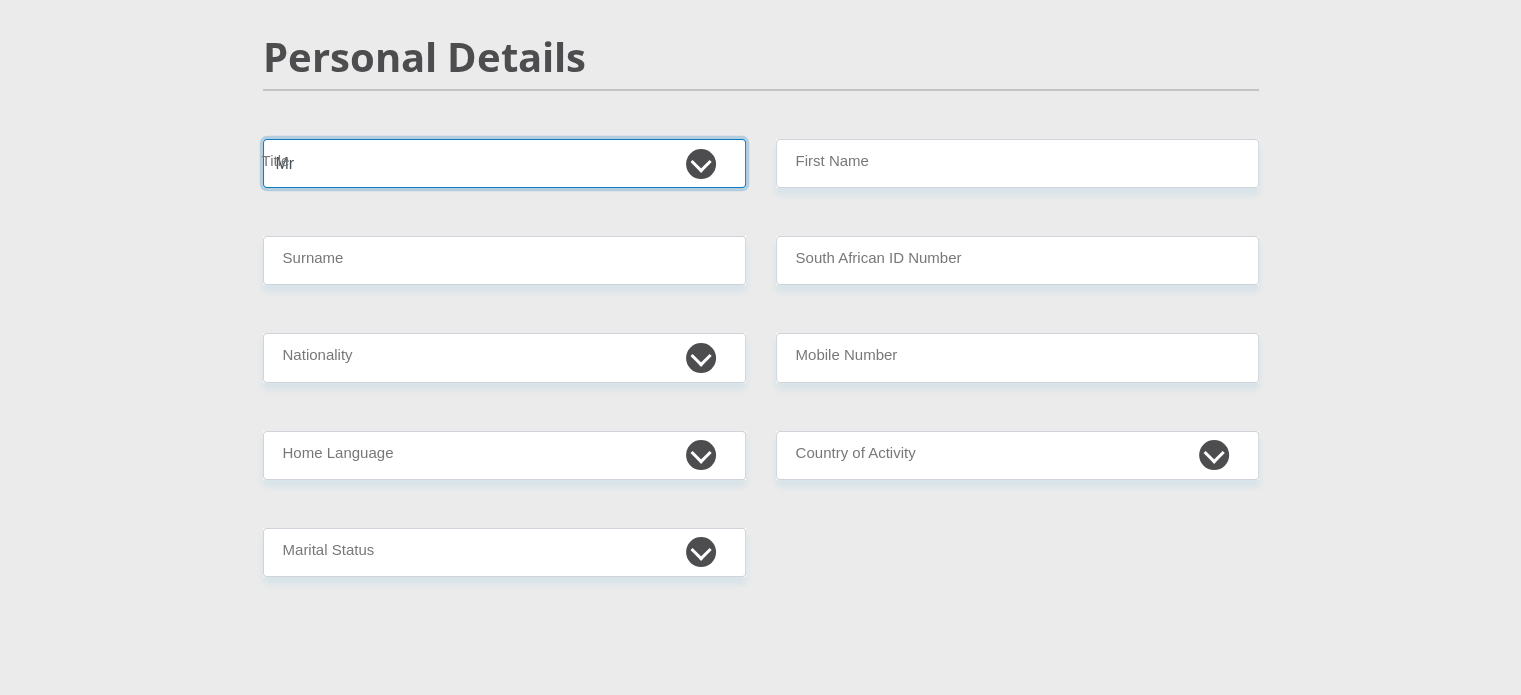 click on "Mr
Ms
Mrs
Dr
Other" at bounding box center (504, 163) 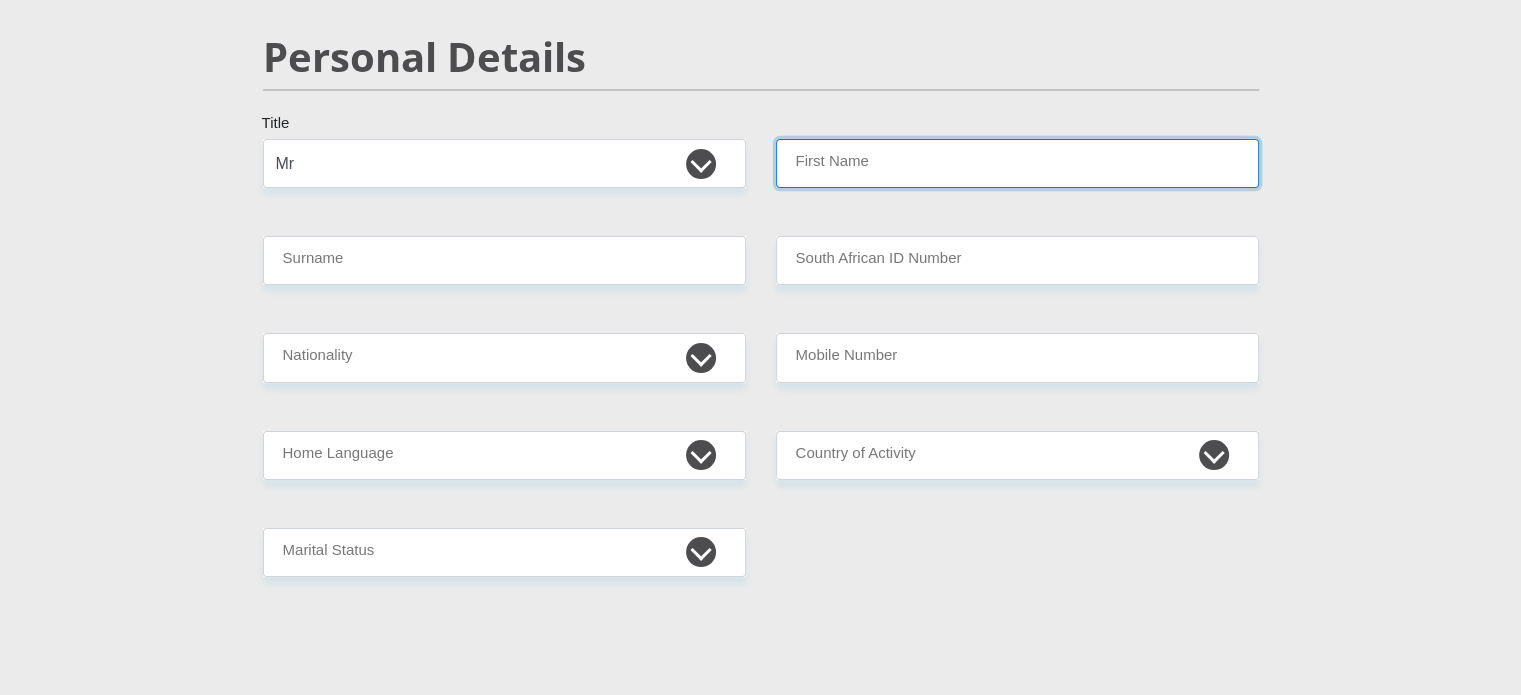 click on "First Name" at bounding box center [1017, 163] 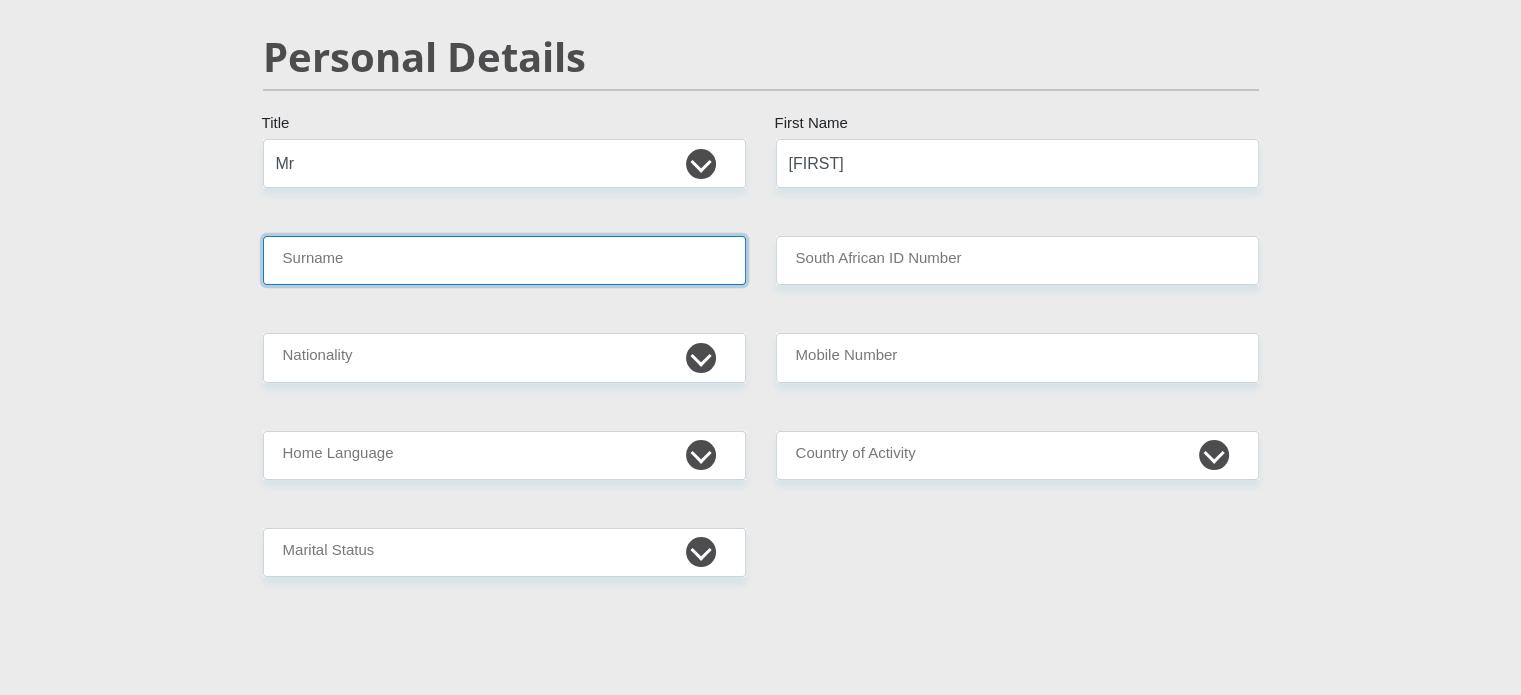 type on "[LAST]" 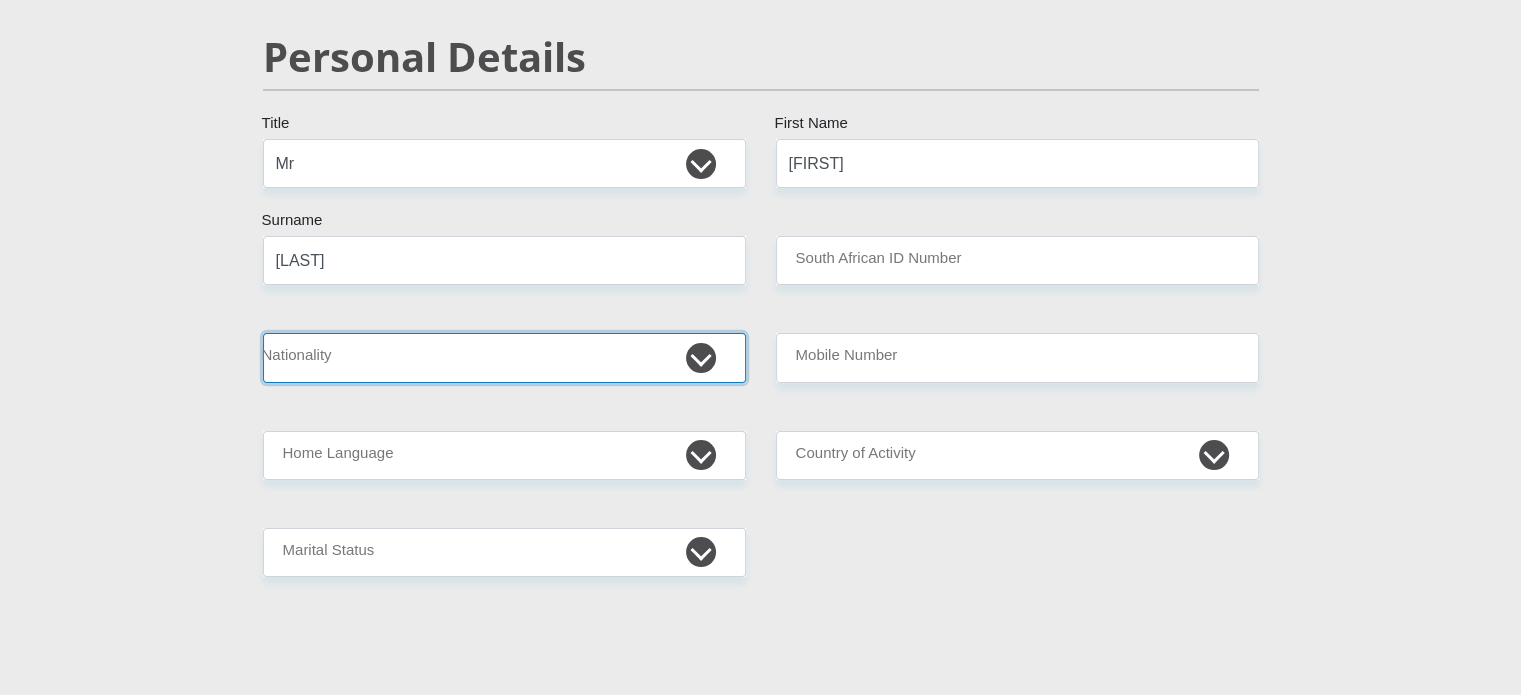 select on "ZAF" 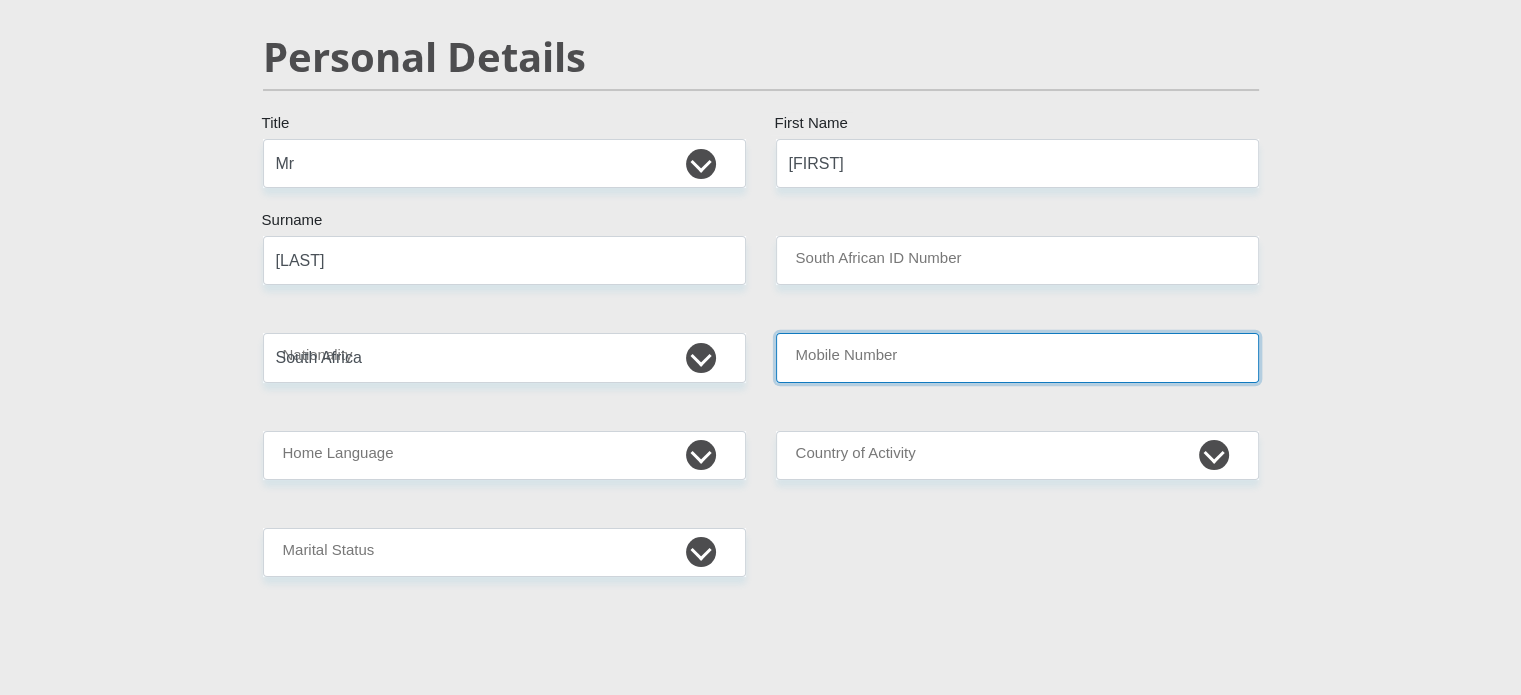 type on "[PHONE]" 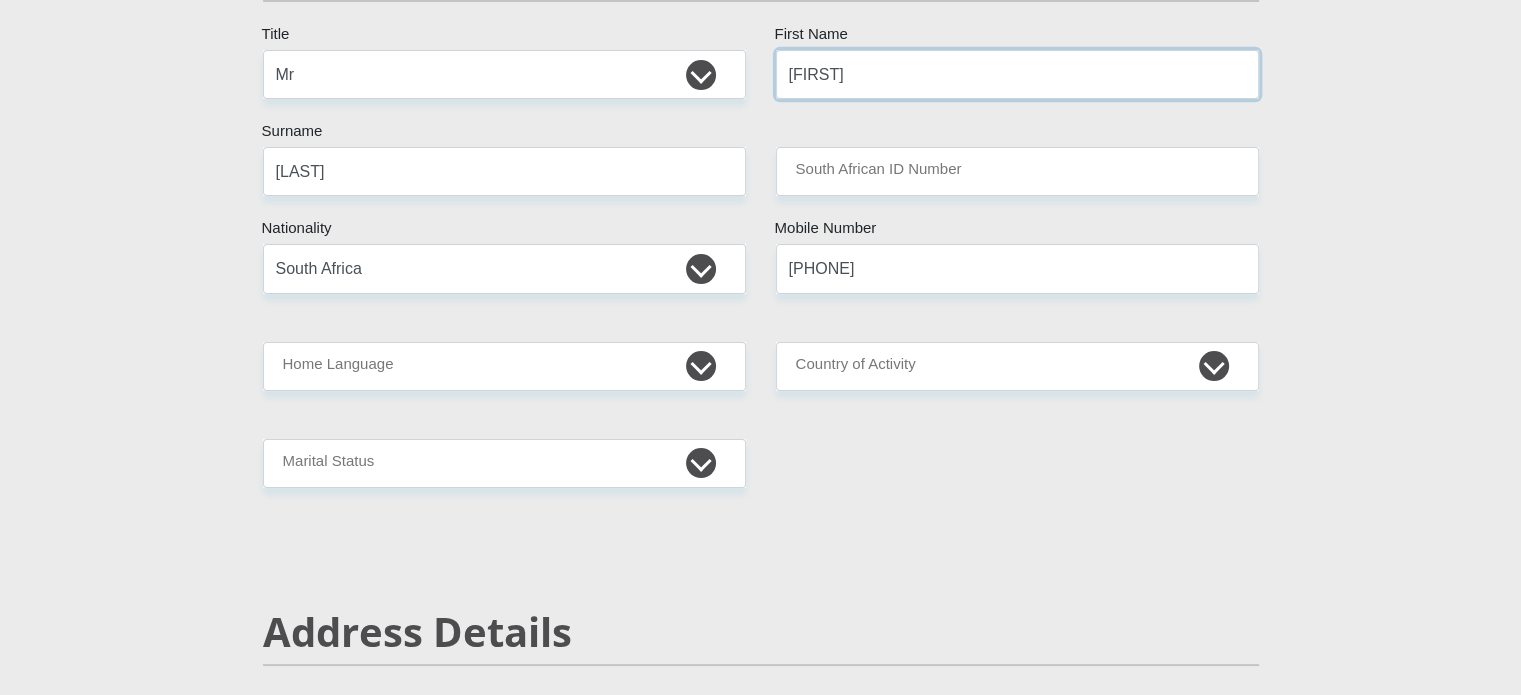 scroll, scrollTop: 287, scrollLeft: 0, axis: vertical 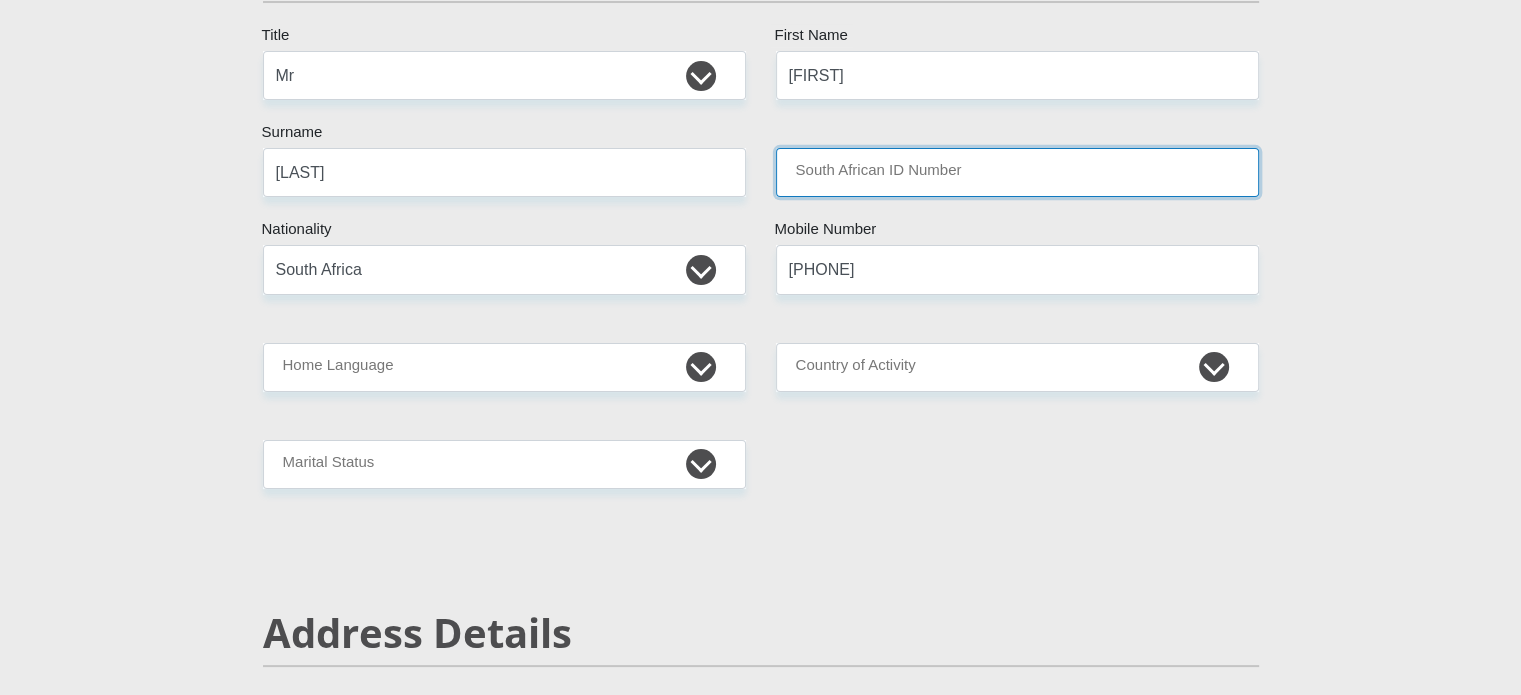 click on "South African ID Number" at bounding box center [1017, 172] 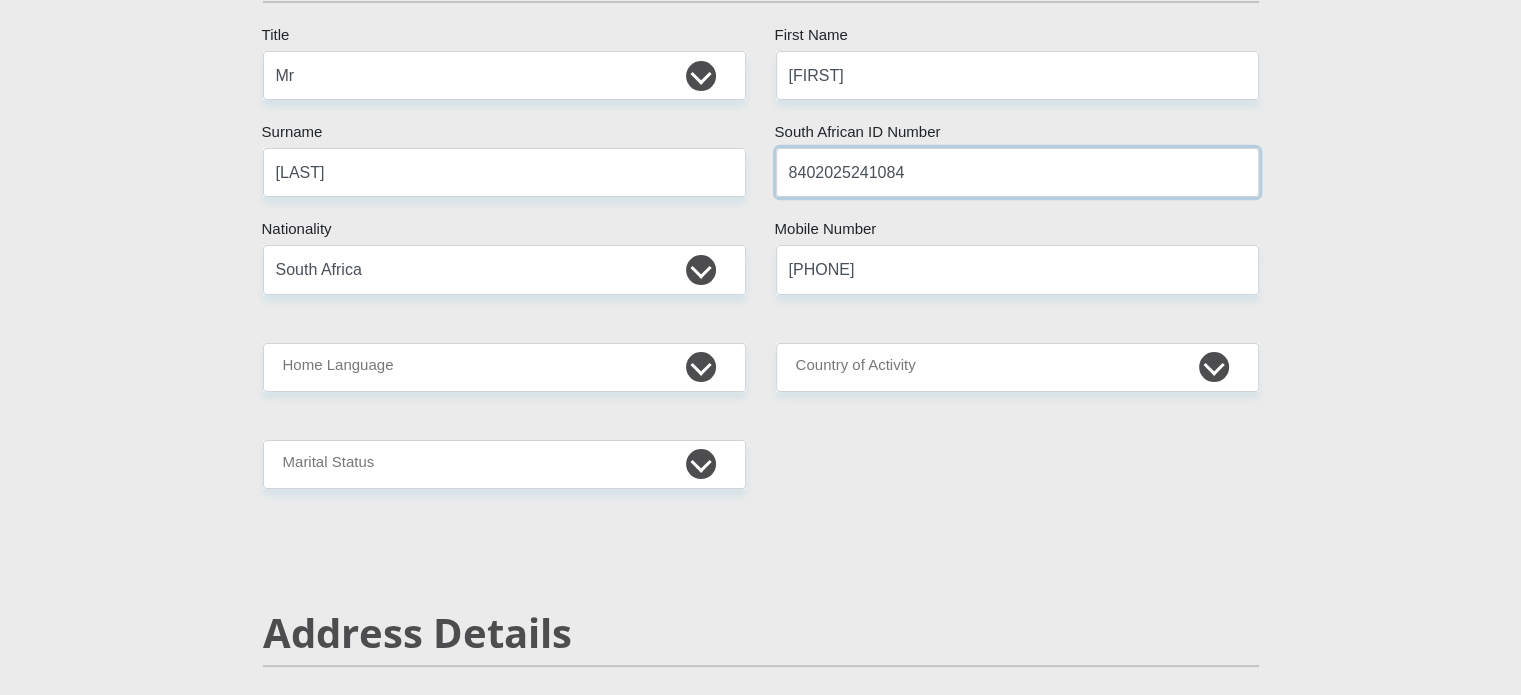 type on "8402025241084" 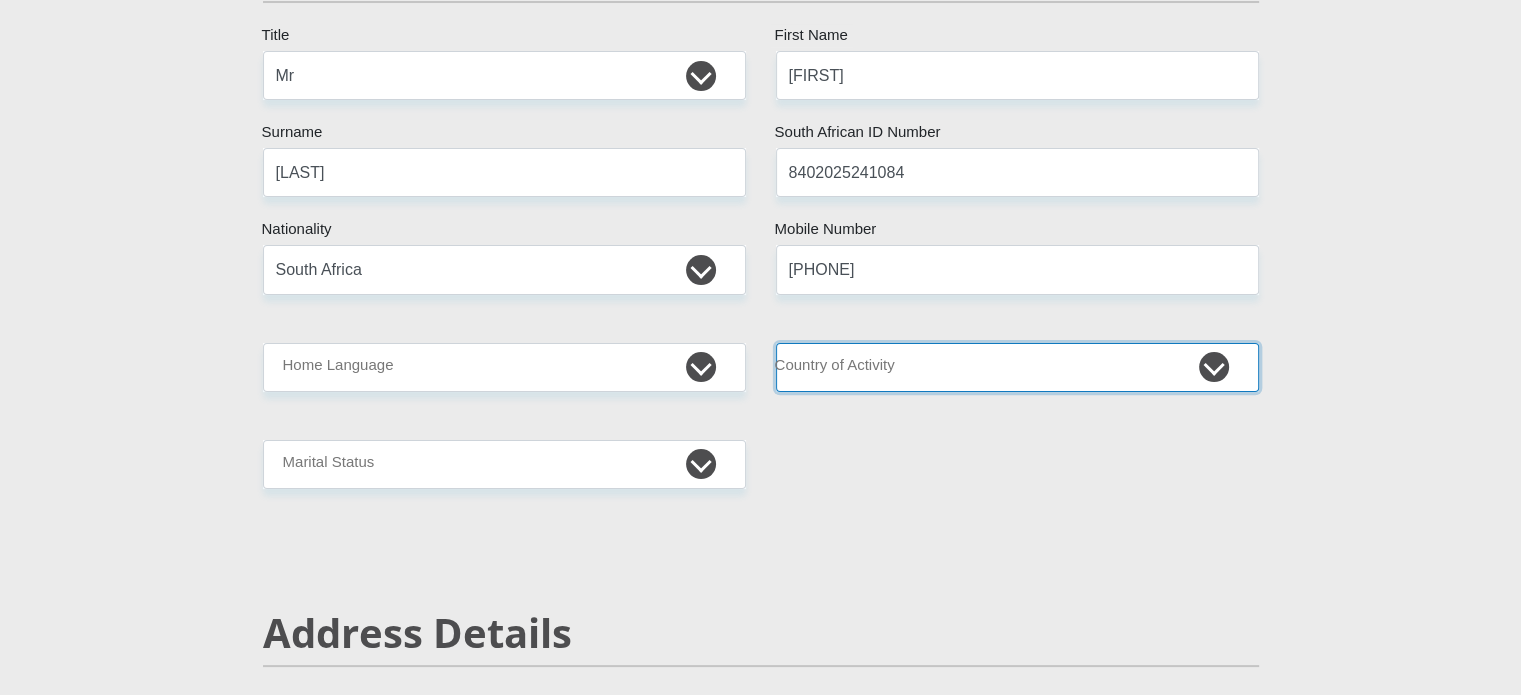 click on "South Africa
Afghanistan
Aland Islands
Albania
Algeria
America Samoa
American Virgin Islands
Andorra
Angola
Anguilla
Antarctica
Antigua and Barbuda
Argentina
Armenia
Aruba
Ascension Island
Australia
Austria
Azerbaijan
Chad" at bounding box center (1017, 367) 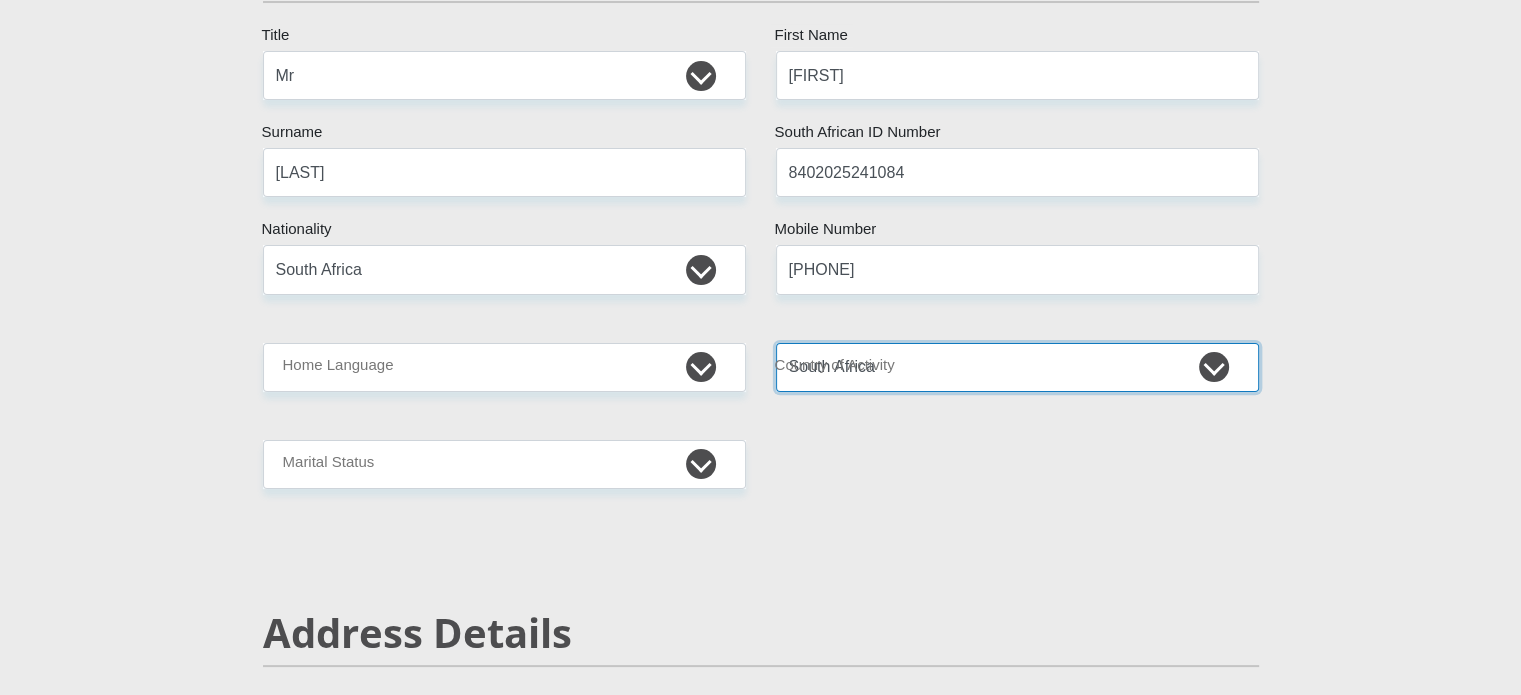 click on "South Africa
Afghanistan
Aland Islands
Albania
Algeria
America Samoa
American Virgin Islands
Andorra
Angola
Anguilla
Antarctica
Antigua and Barbuda
Argentina
Armenia
Aruba
Ascension Island
Australia
Austria
Azerbaijan
Chad" at bounding box center (1017, 367) 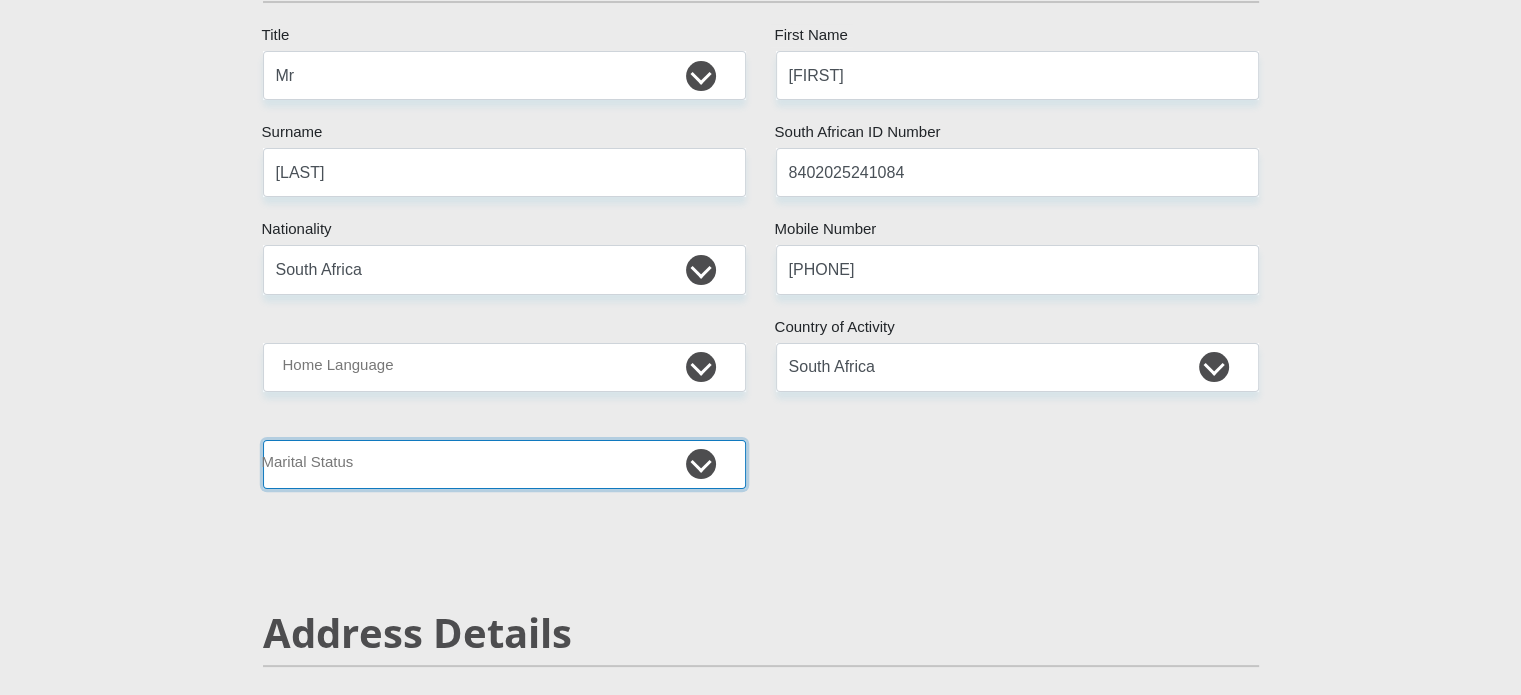 click on "Married ANC
Single
Divorced
Widowed
Married COP or Customary Law" at bounding box center [504, 464] 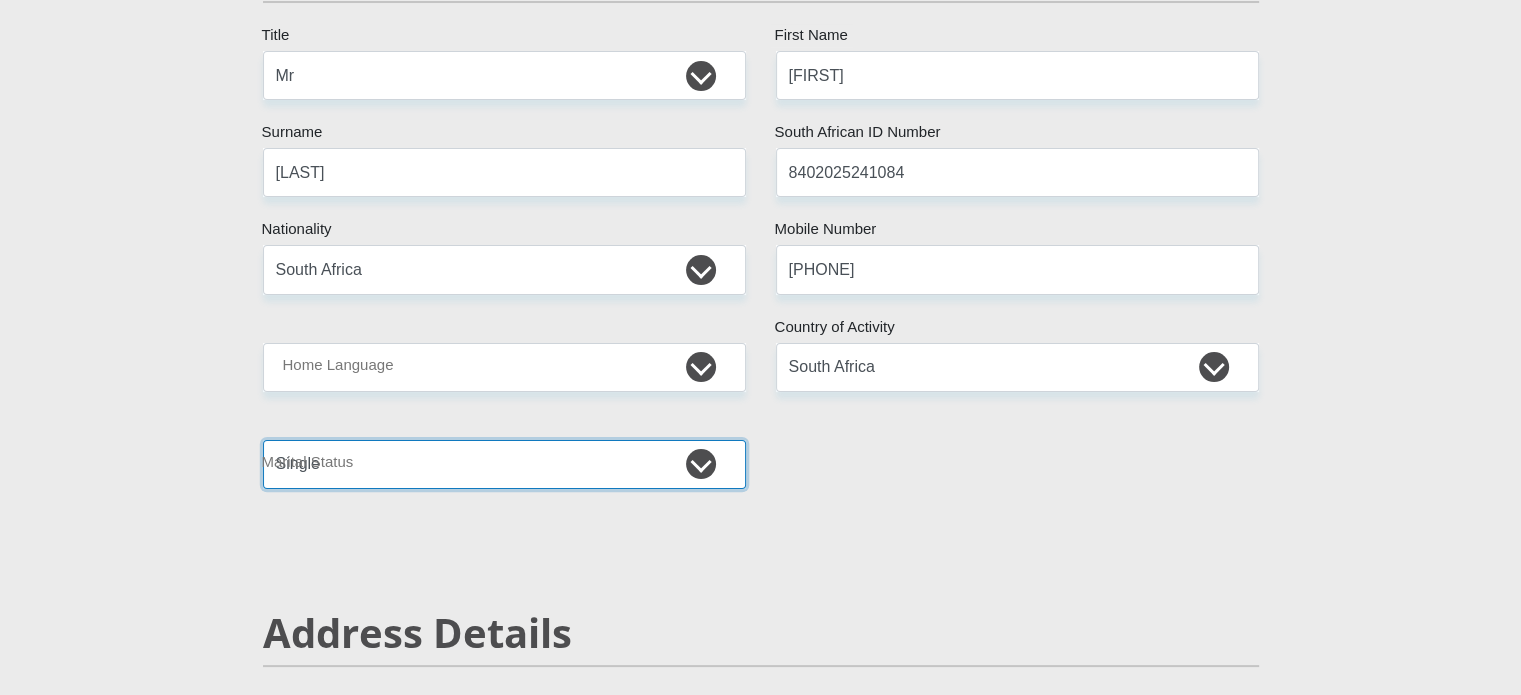 click on "Married ANC
Single
Divorced
Widowed
Married COP or Customary Law" at bounding box center [504, 464] 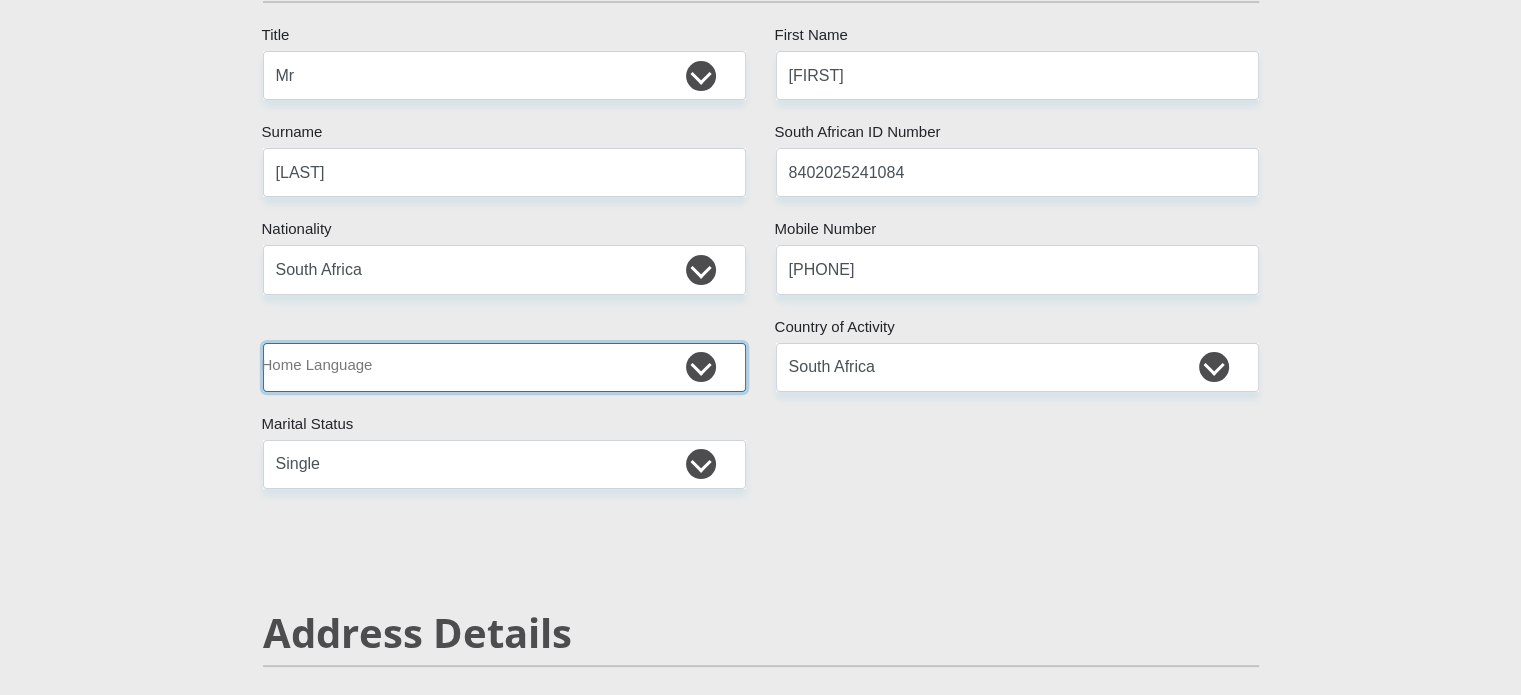 click on "Afrikaans
English
Sepedi
South Ndebele
Southern Sotho
Swati
Tsonga
Tswana
Venda
Xhosa
Zulu
Other" at bounding box center (504, 367) 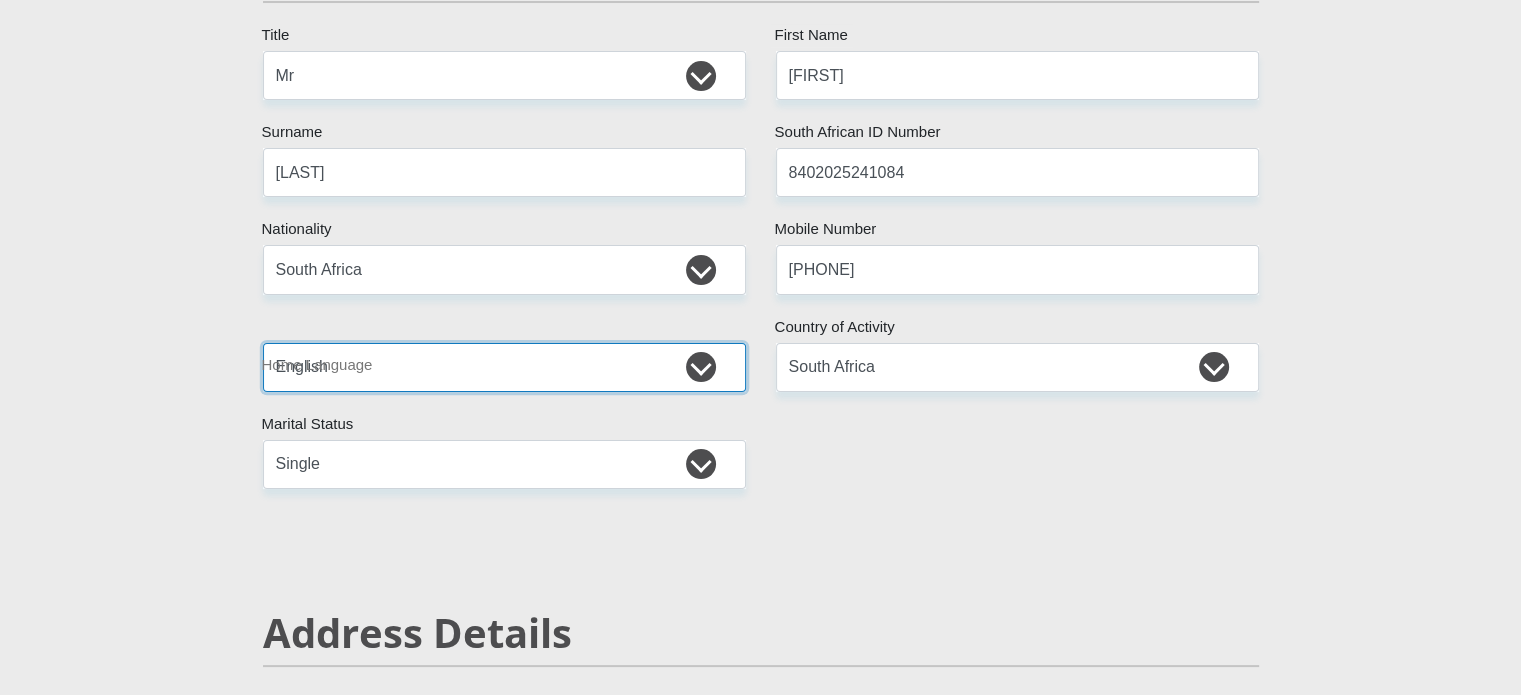 click on "Afrikaans
English
Sepedi
South Ndebele
Southern Sotho
Swati
Tsonga
Tswana
Venda
Xhosa
Zulu
Other" at bounding box center [504, 367] 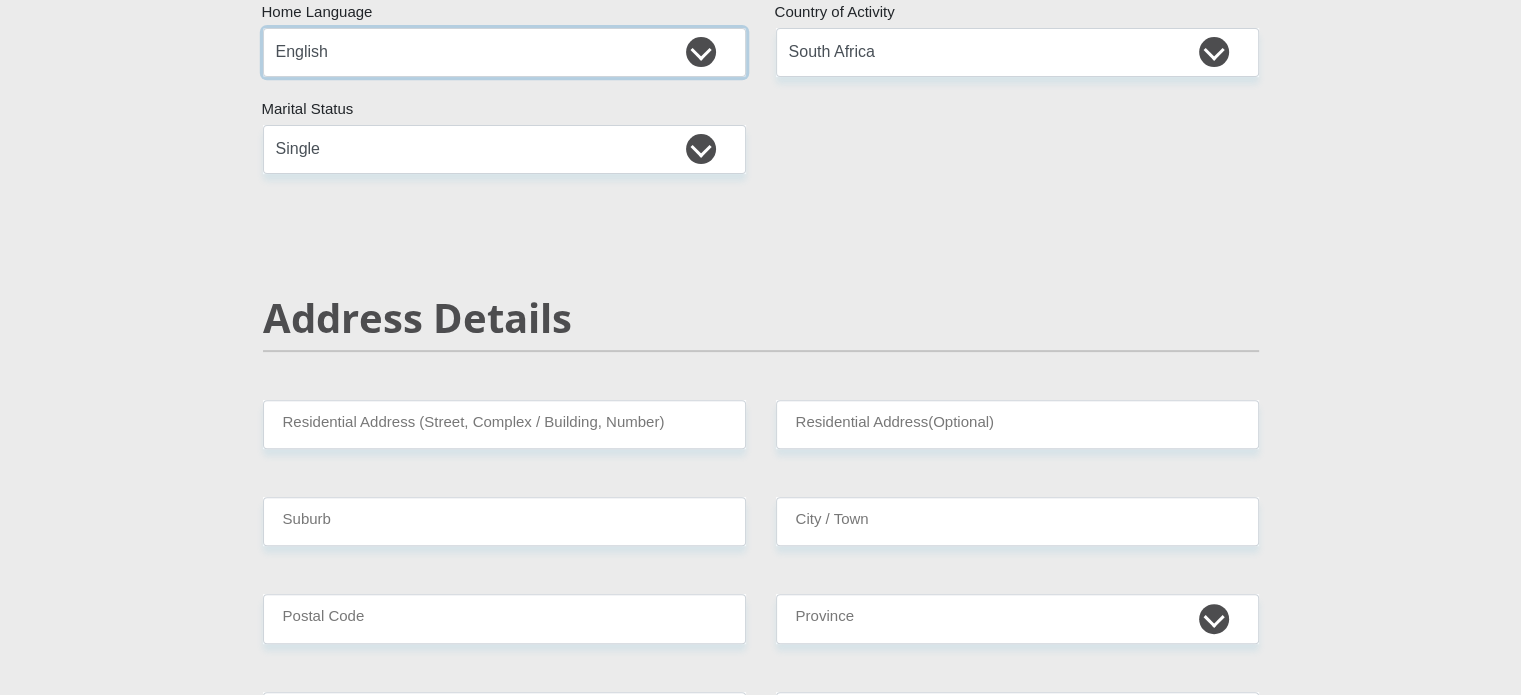 scroll, scrollTop: 603, scrollLeft: 0, axis: vertical 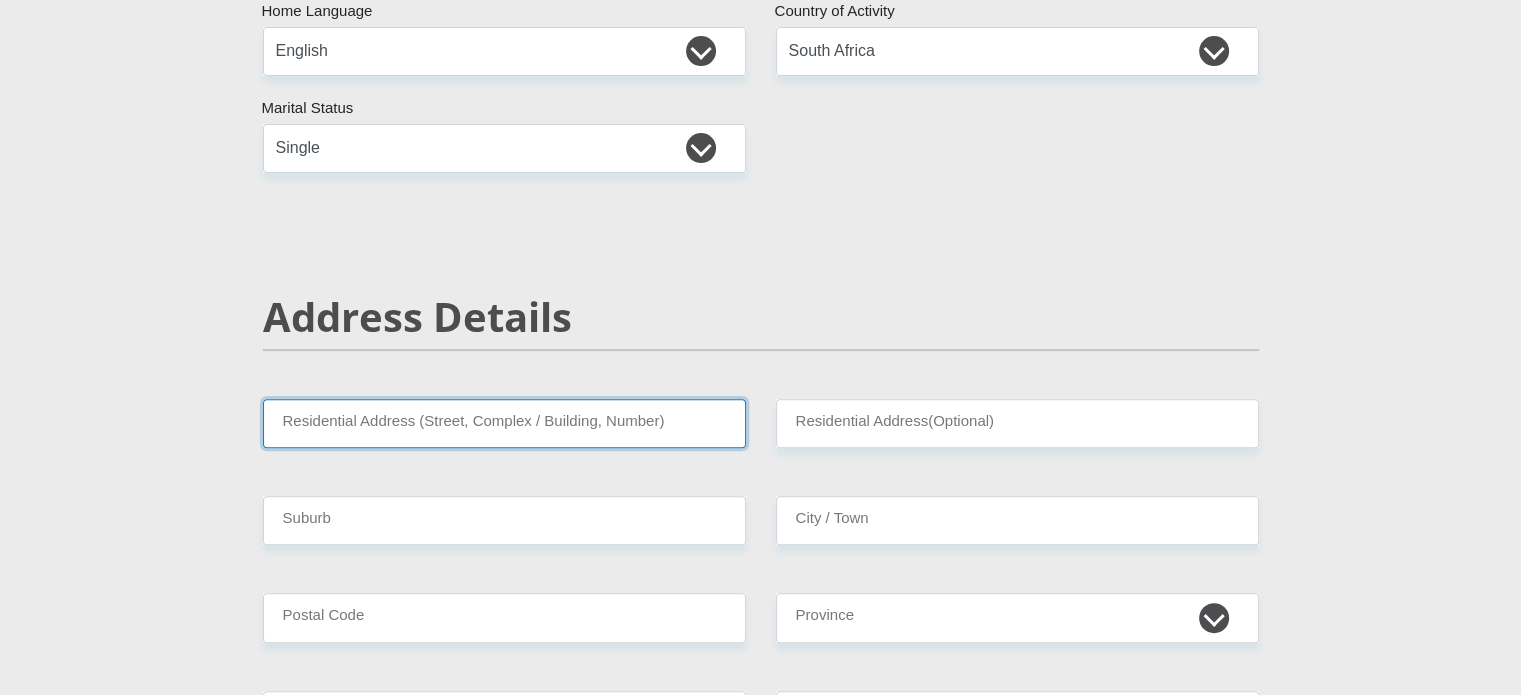 click on "Residential Address (Street, Complex / Building, Number)" at bounding box center [504, 423] 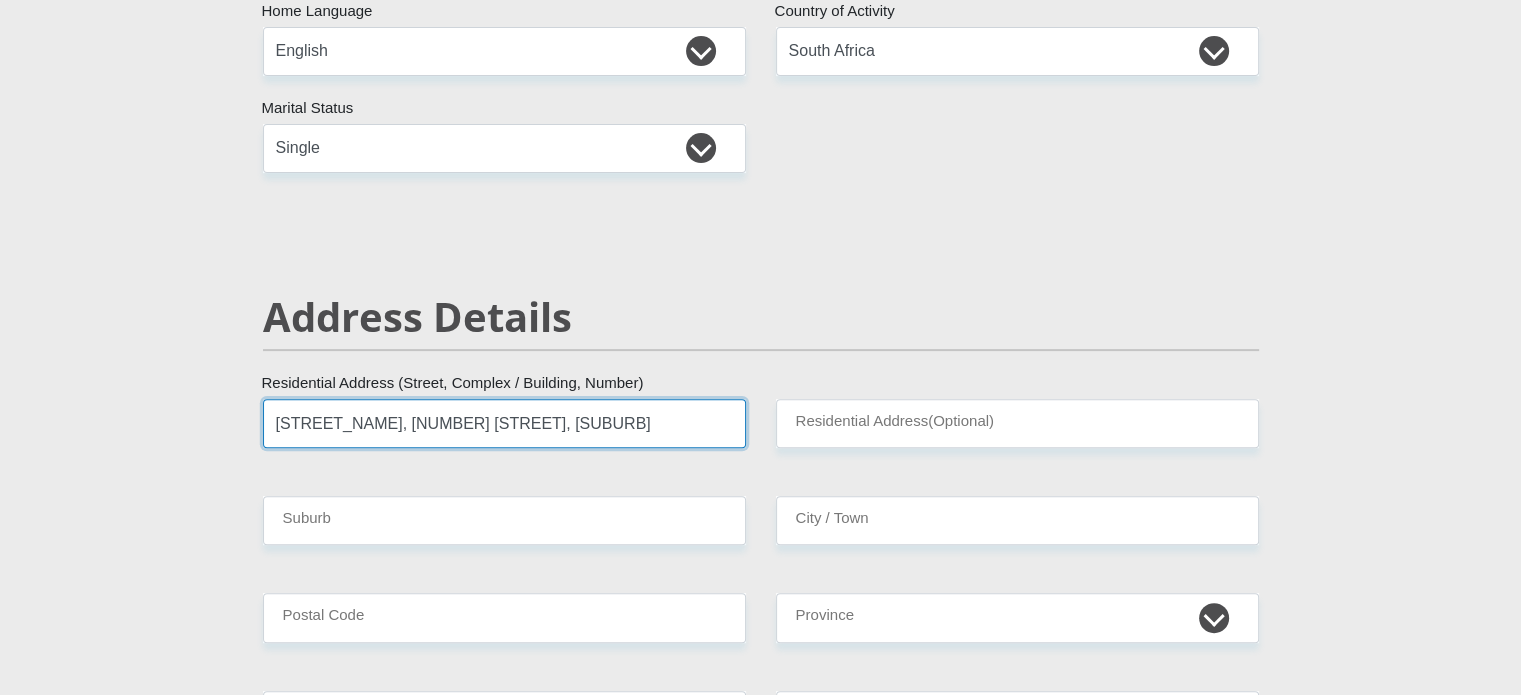 type on "Unit [NUMBER]" 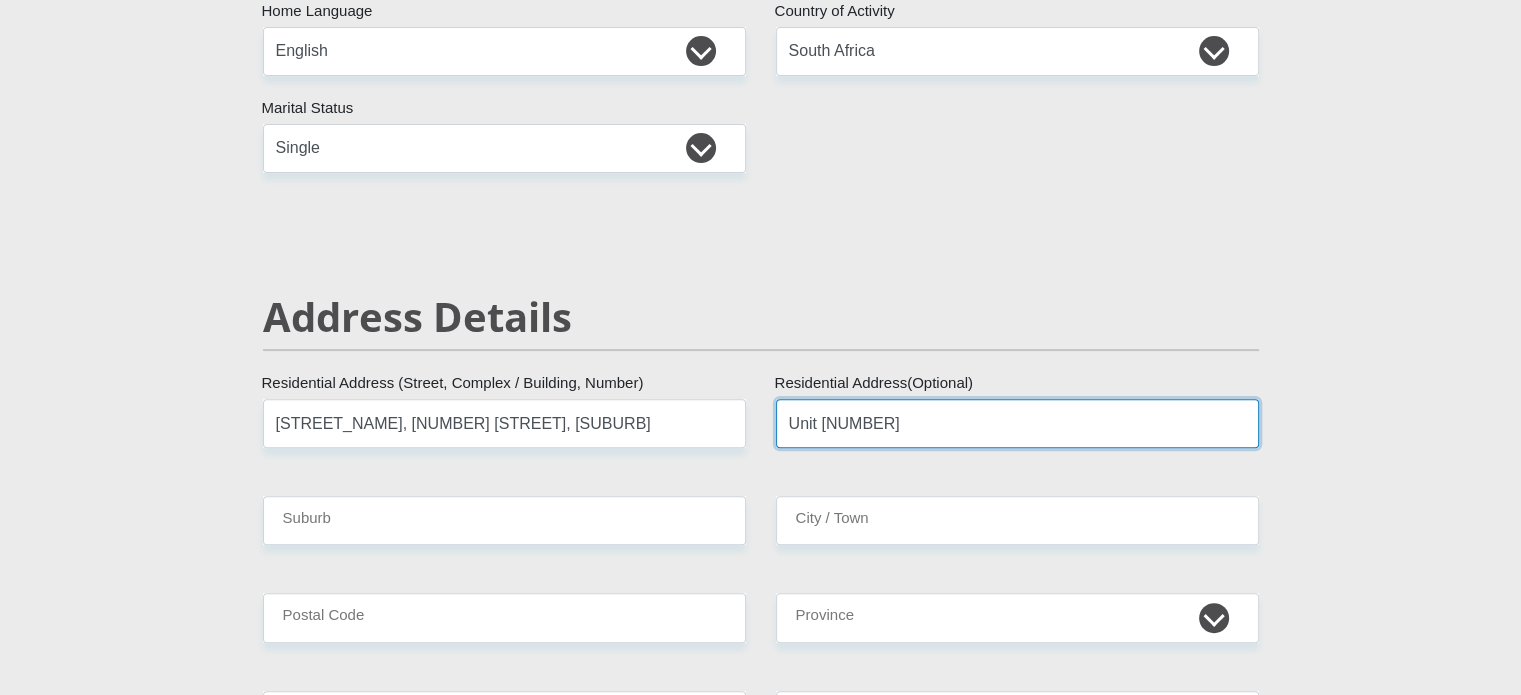 type on "Cape Town" 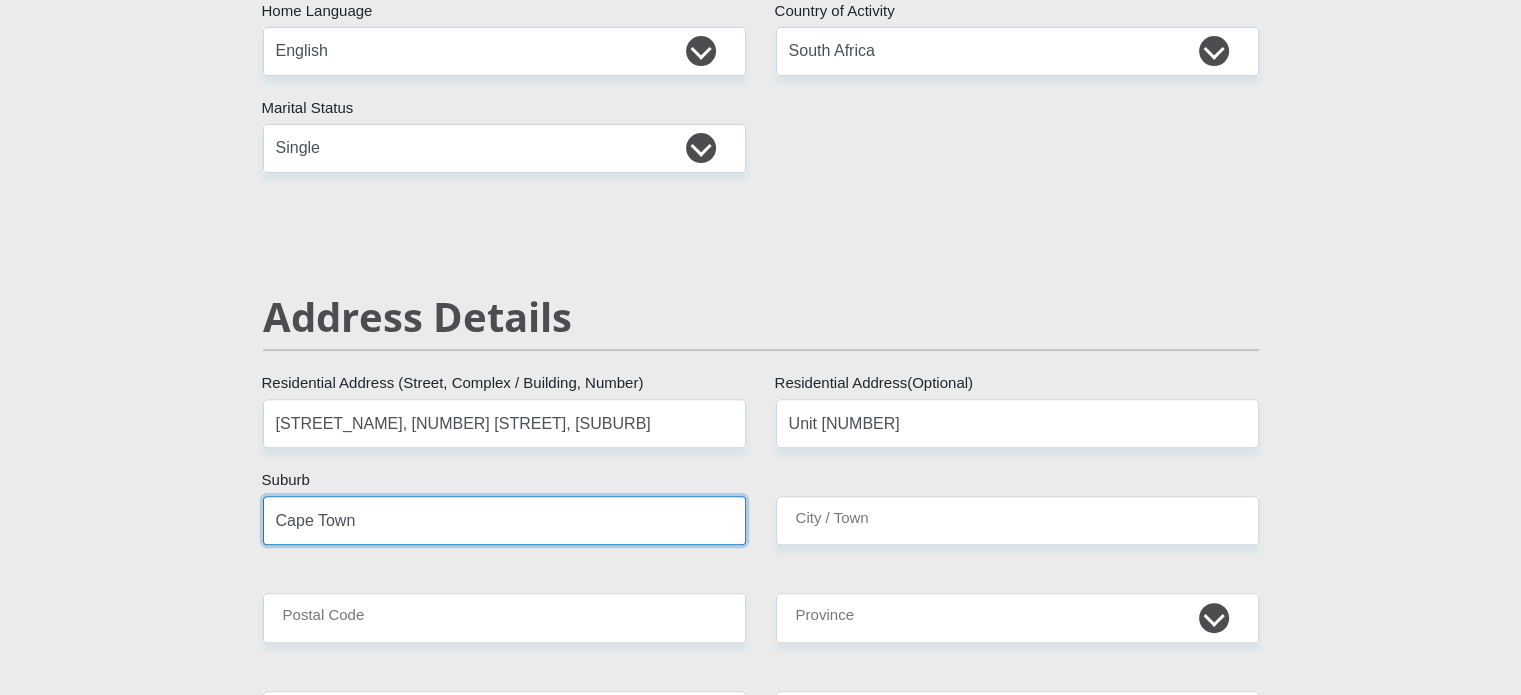 type on "Cape Town" 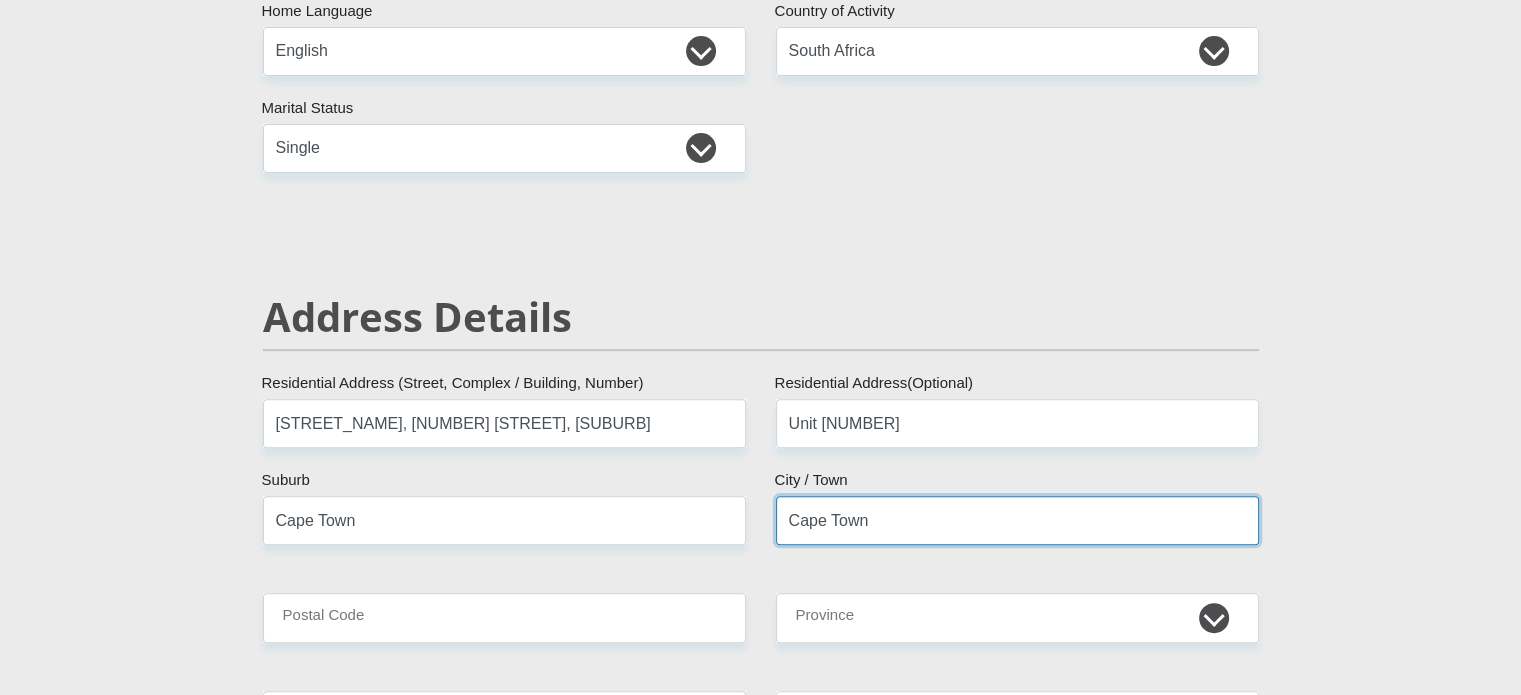 type on "7441" 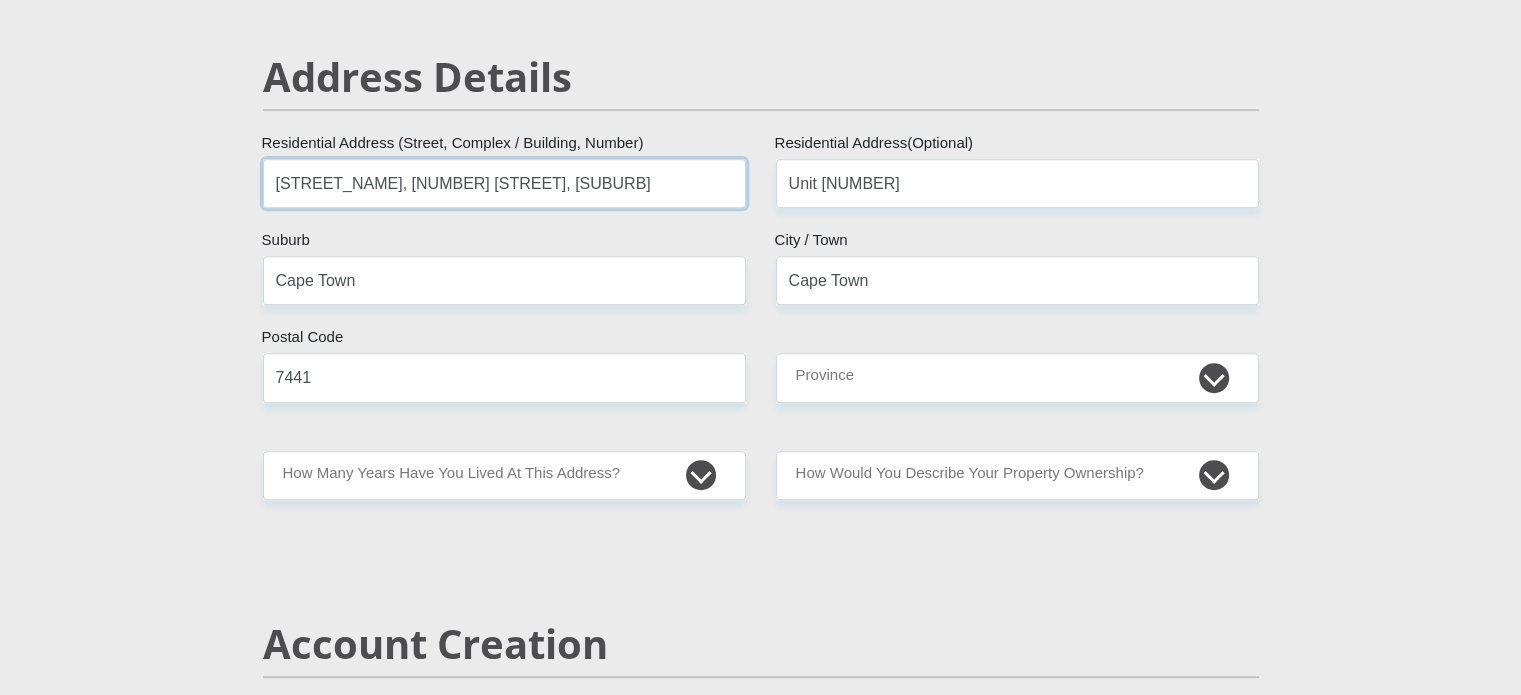 scroll, scrollTop: 844, scrollLeft: 0, axis: vertical 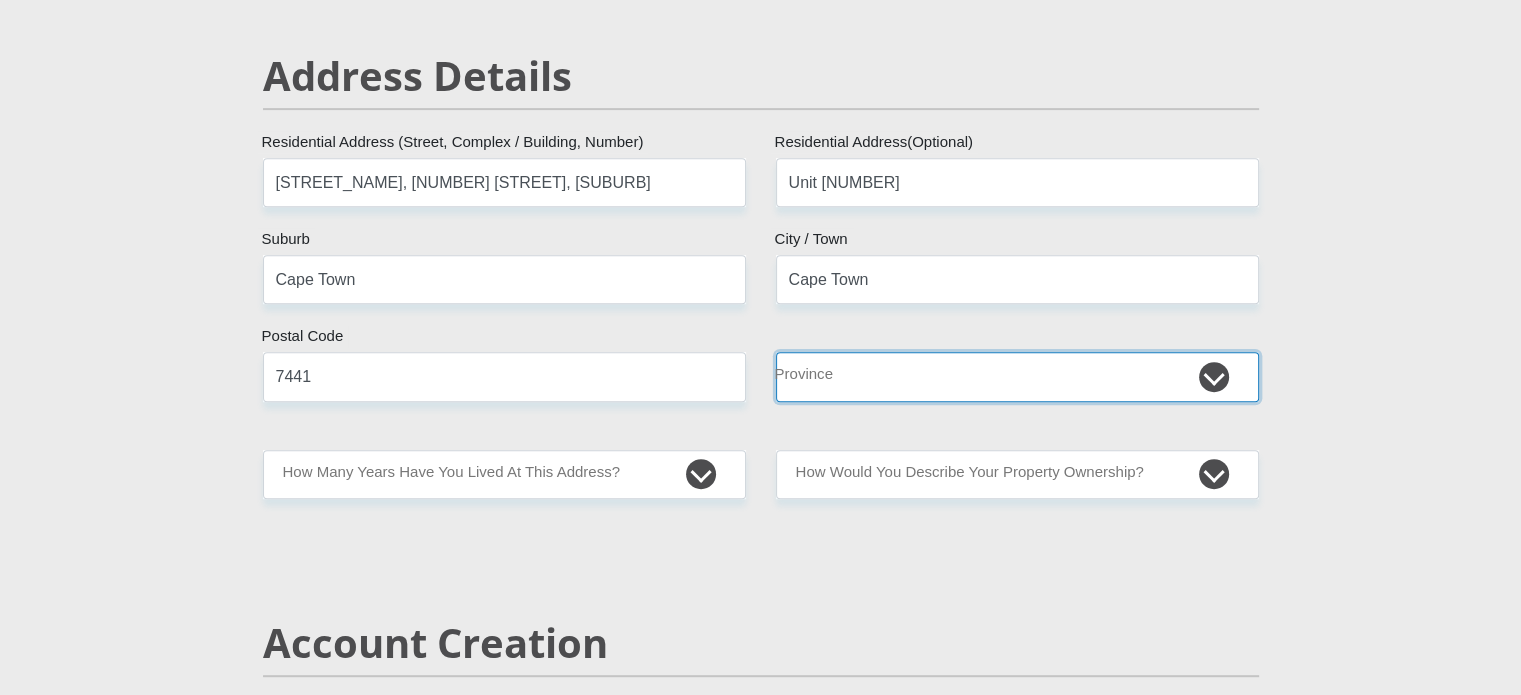click on "Eastern Cape
Free State
Gauteng
KwaZulu-Natal
Limpopo
Mpumalanga
Northern Cape
North West
Western Cape" at bounding box center (1017, 376) 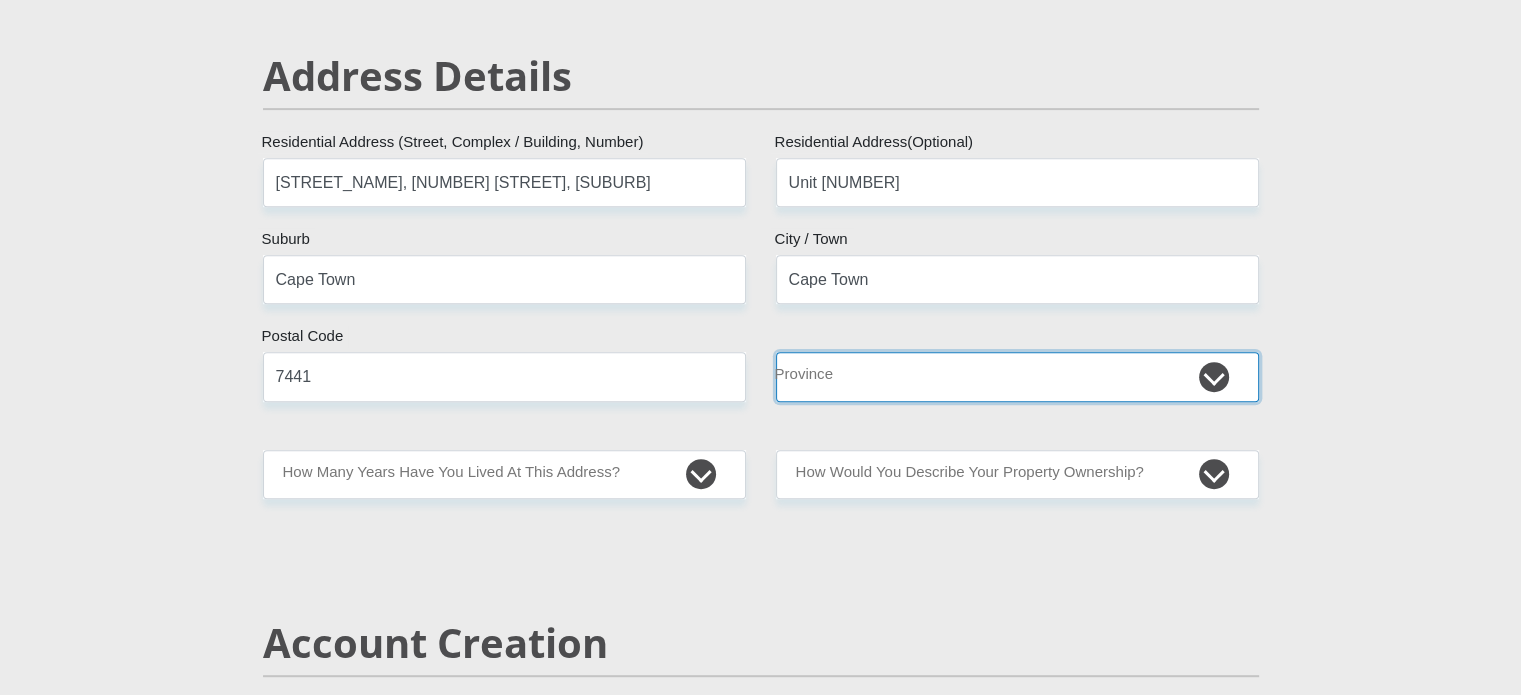 select on "Western Cape" 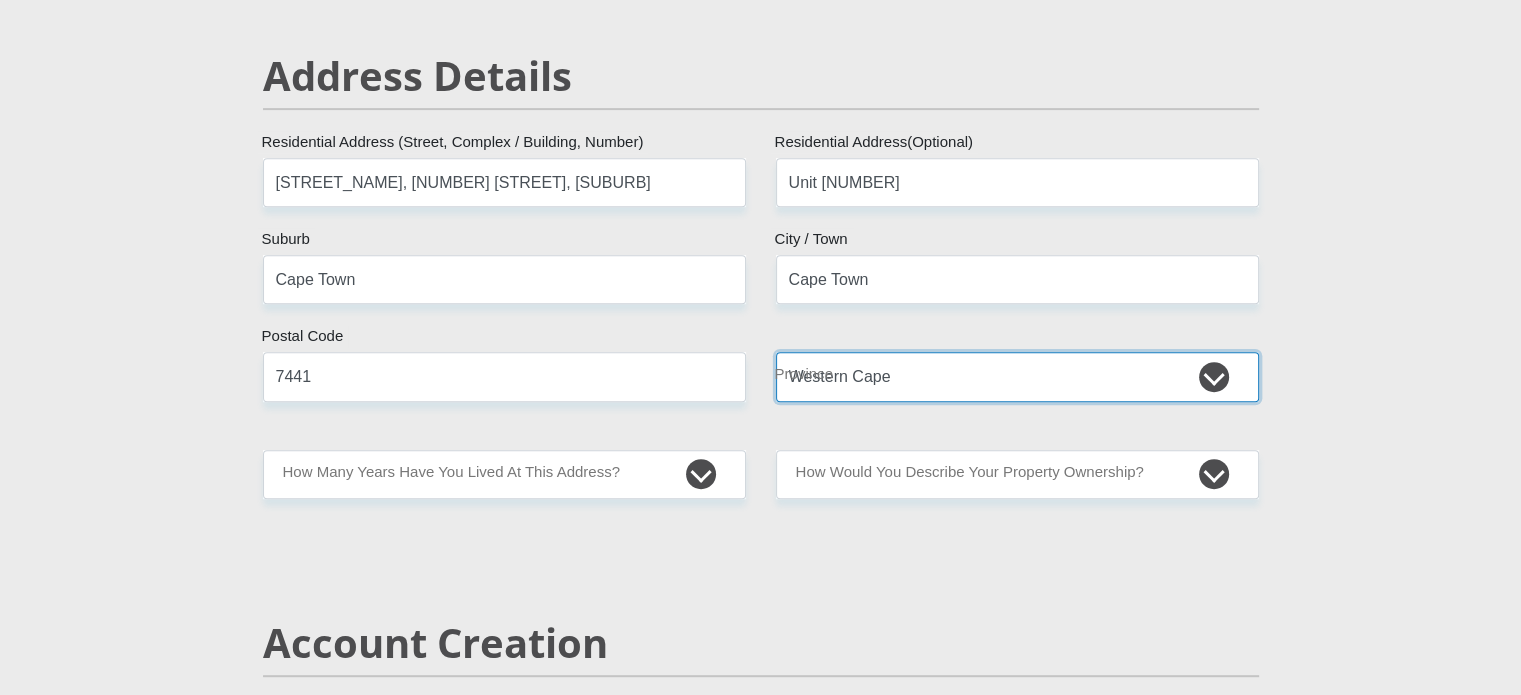 click on "Eastern Cape
Free State
Gauteng
KwaZulu-Natal
Limpopo
Mpumalanga
Northern Cape
North West
Western Cape" at bounding box center (1017, 376) 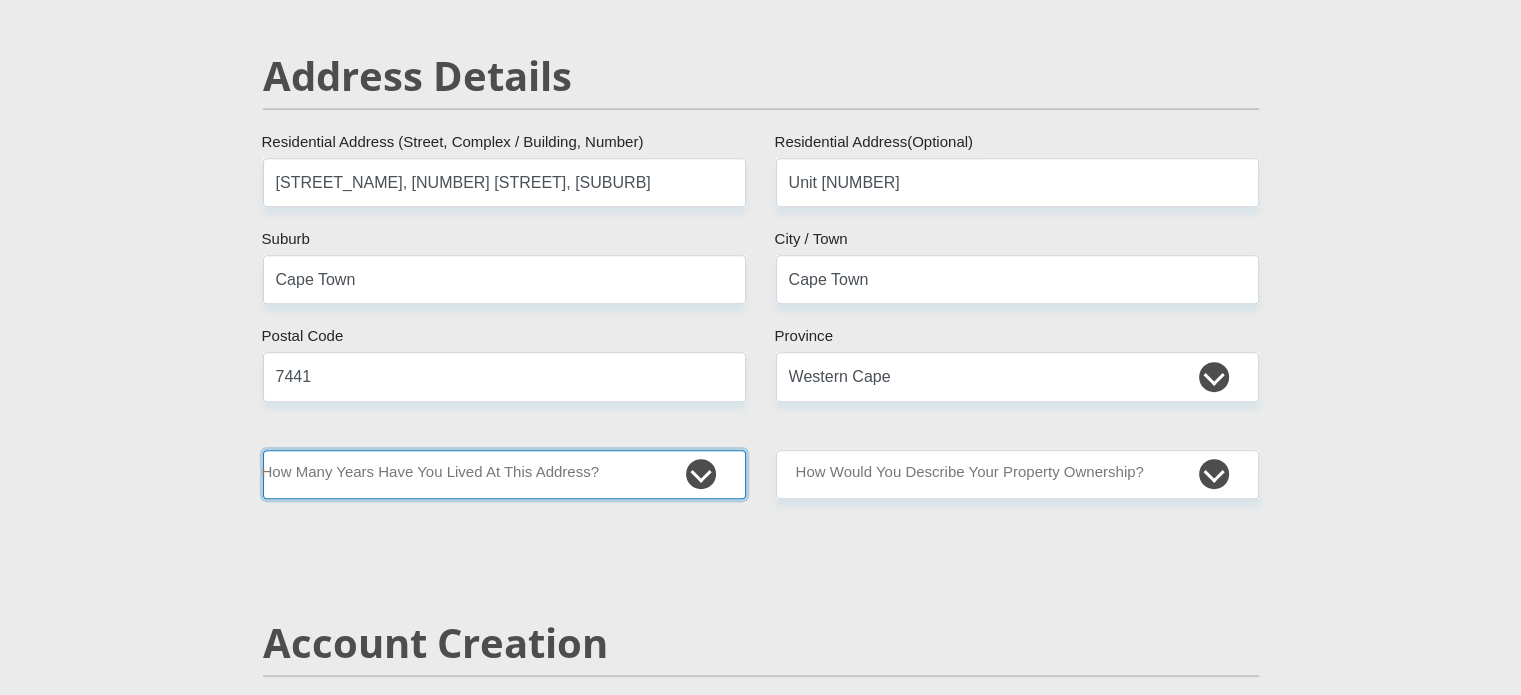 click on "less than 1 year
1-3 years
3-5 years
5+ years" at bounding box center (504, 474) 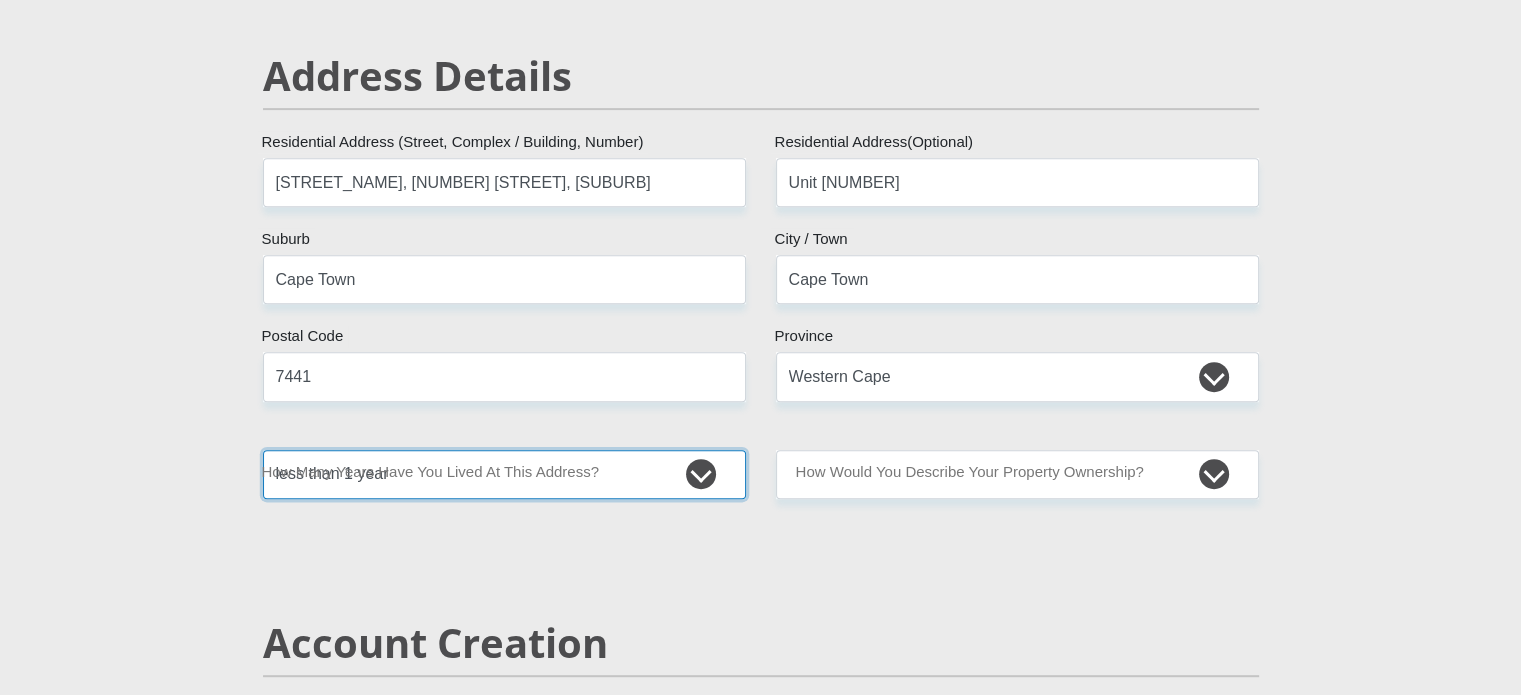 click on "less than 1 year
1-3 years
3-5 years
5+ years" at bounding box center [504, 474] 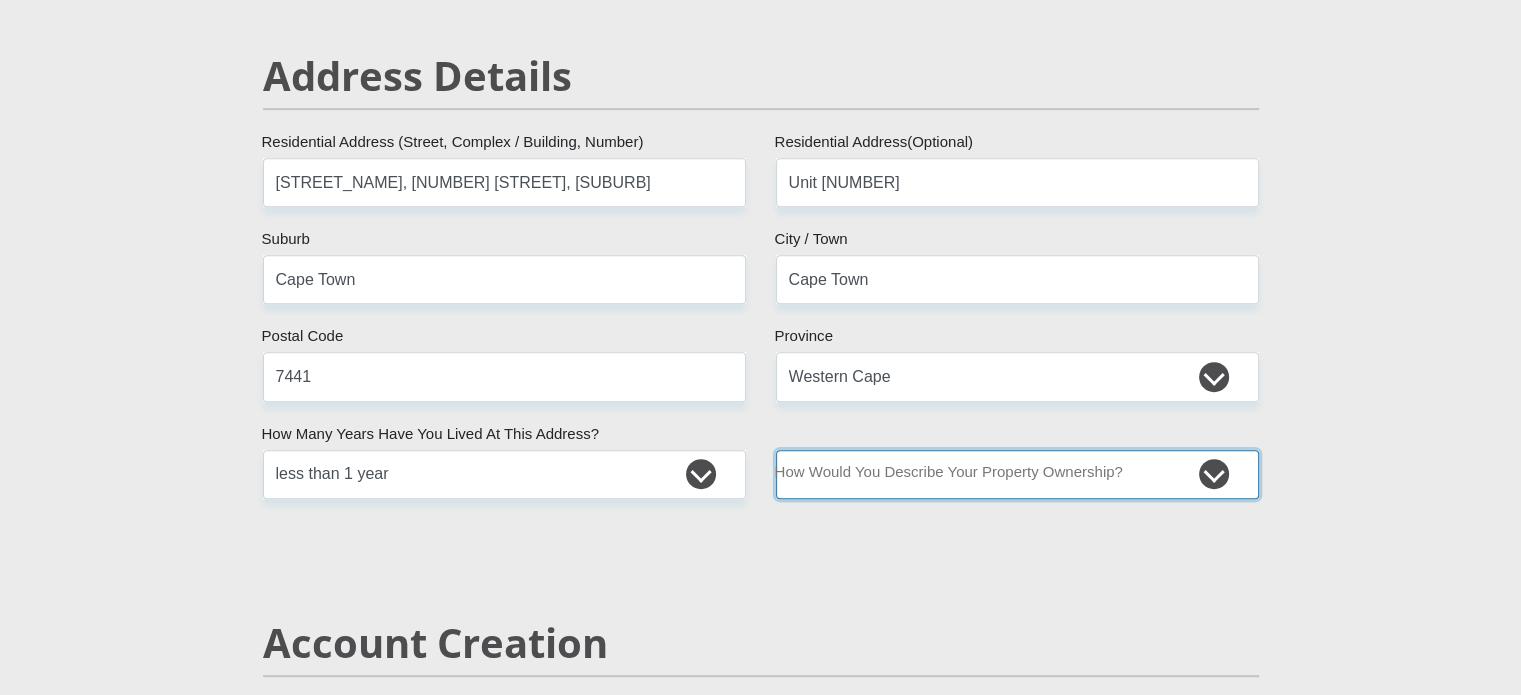 click on "Owned
Rented
Family Owned
Company Dwelling" at bounding box center [1017, 474] 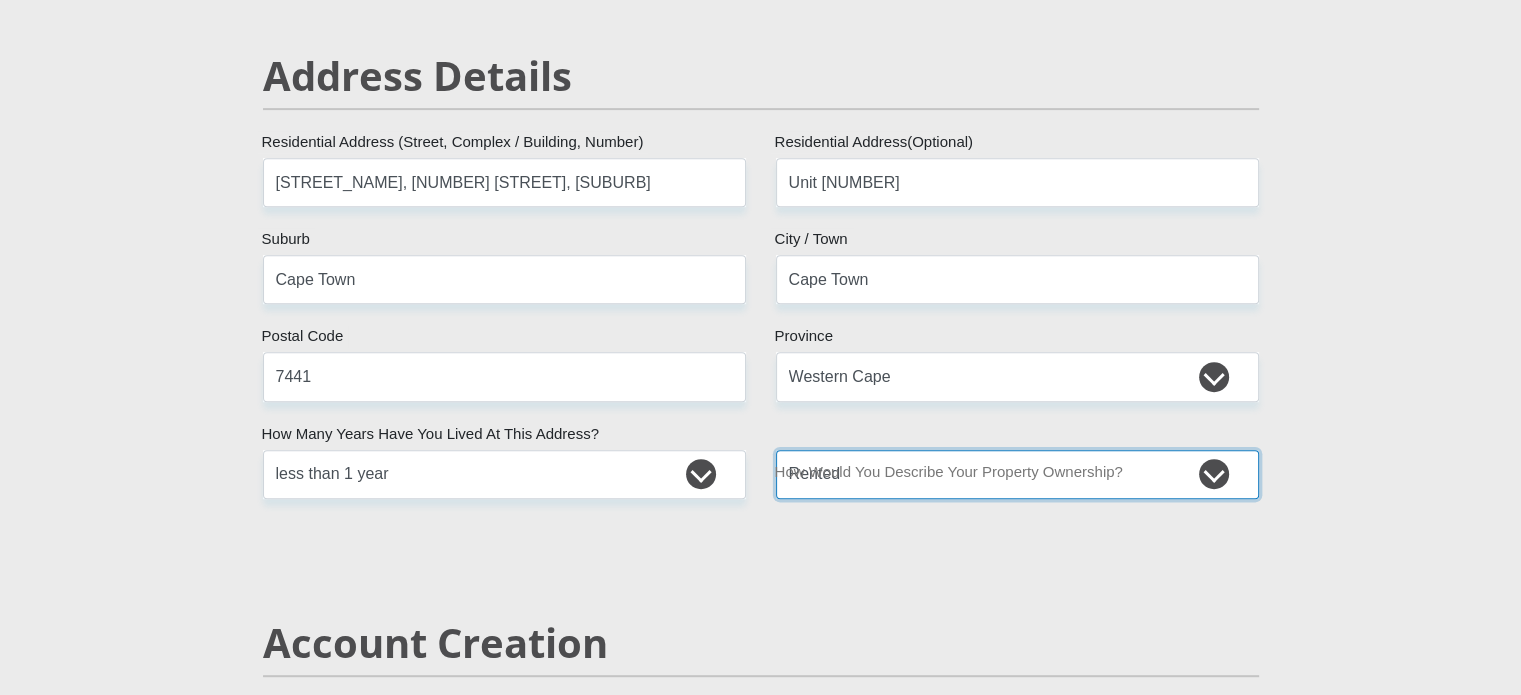 click on "Owned
Rented
Family Owned
Company Dwelling" at bounding box center [1017, 474] 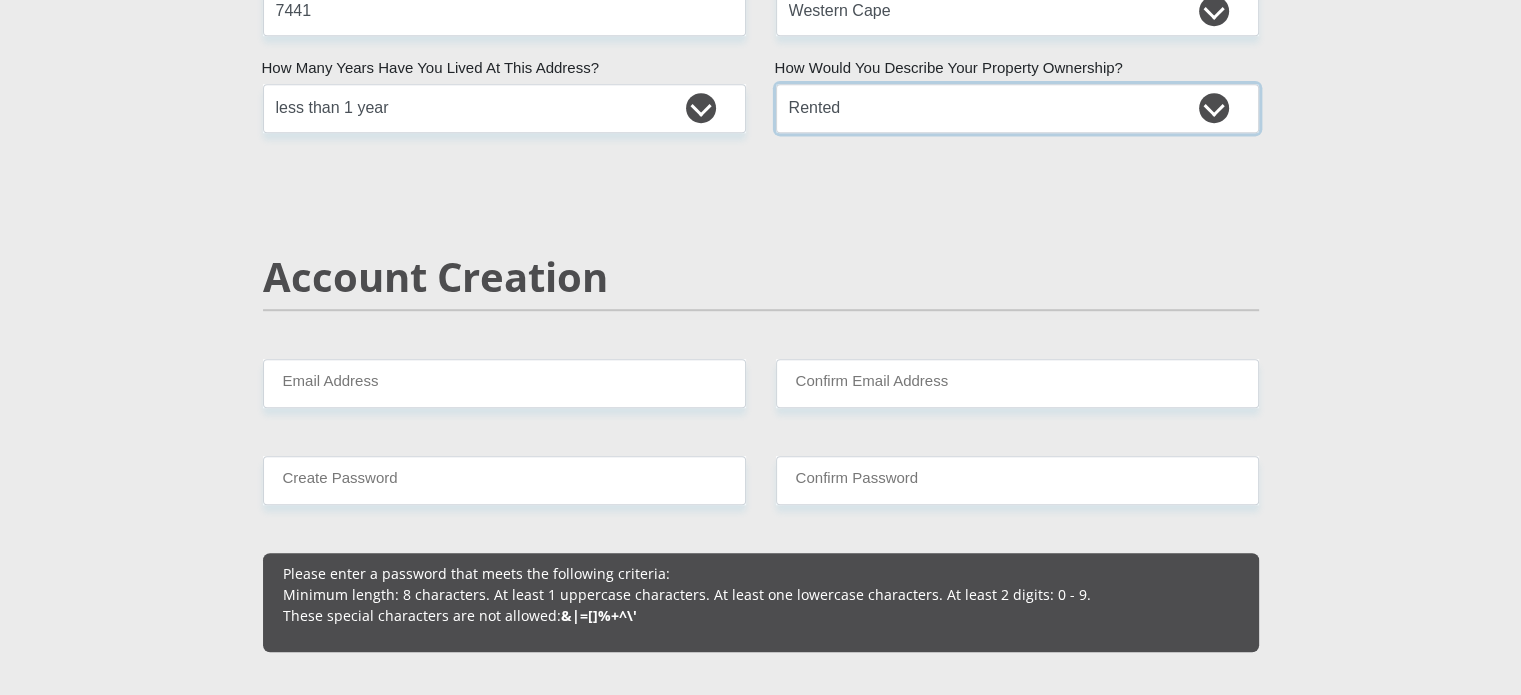 scroll, scrollTop: 1214, scrollLeft: 0, axis: vertical 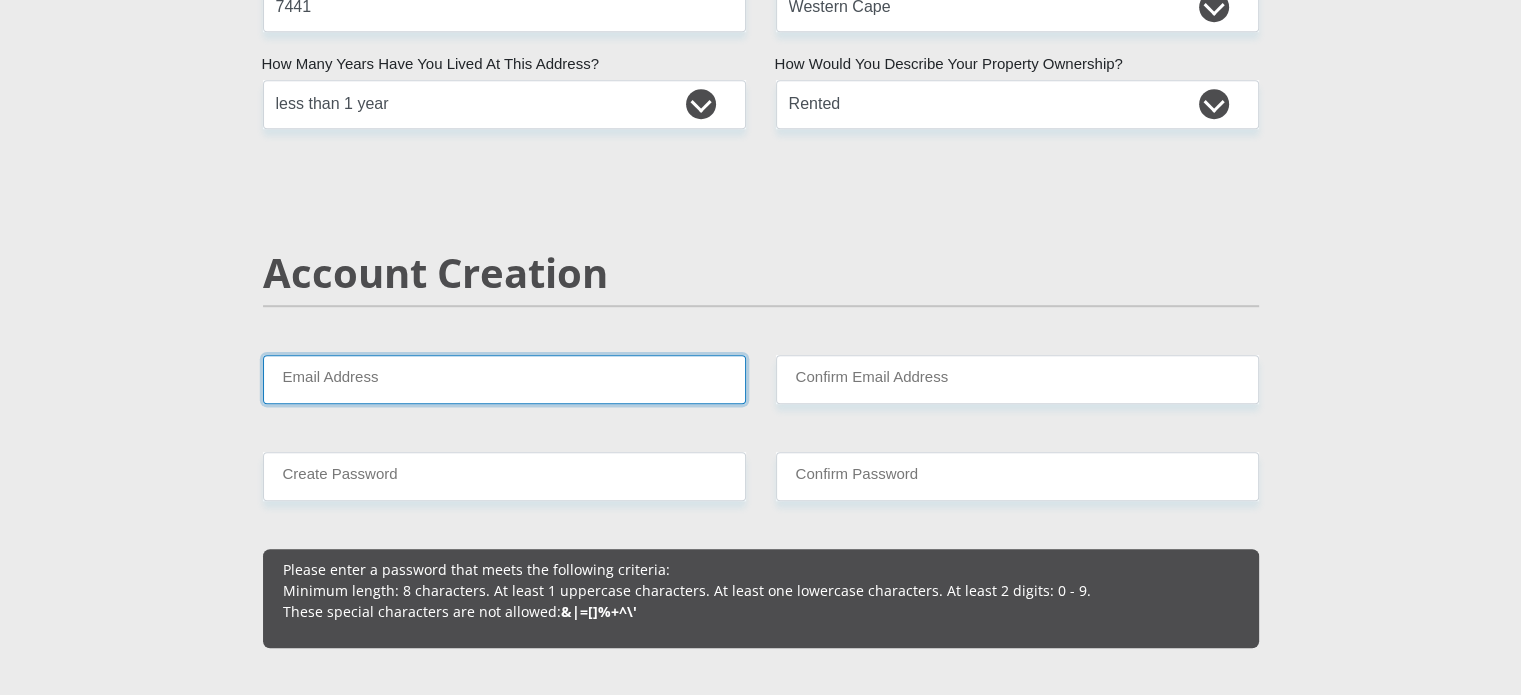 click on "Email Address" at bounding box center [504, 379] 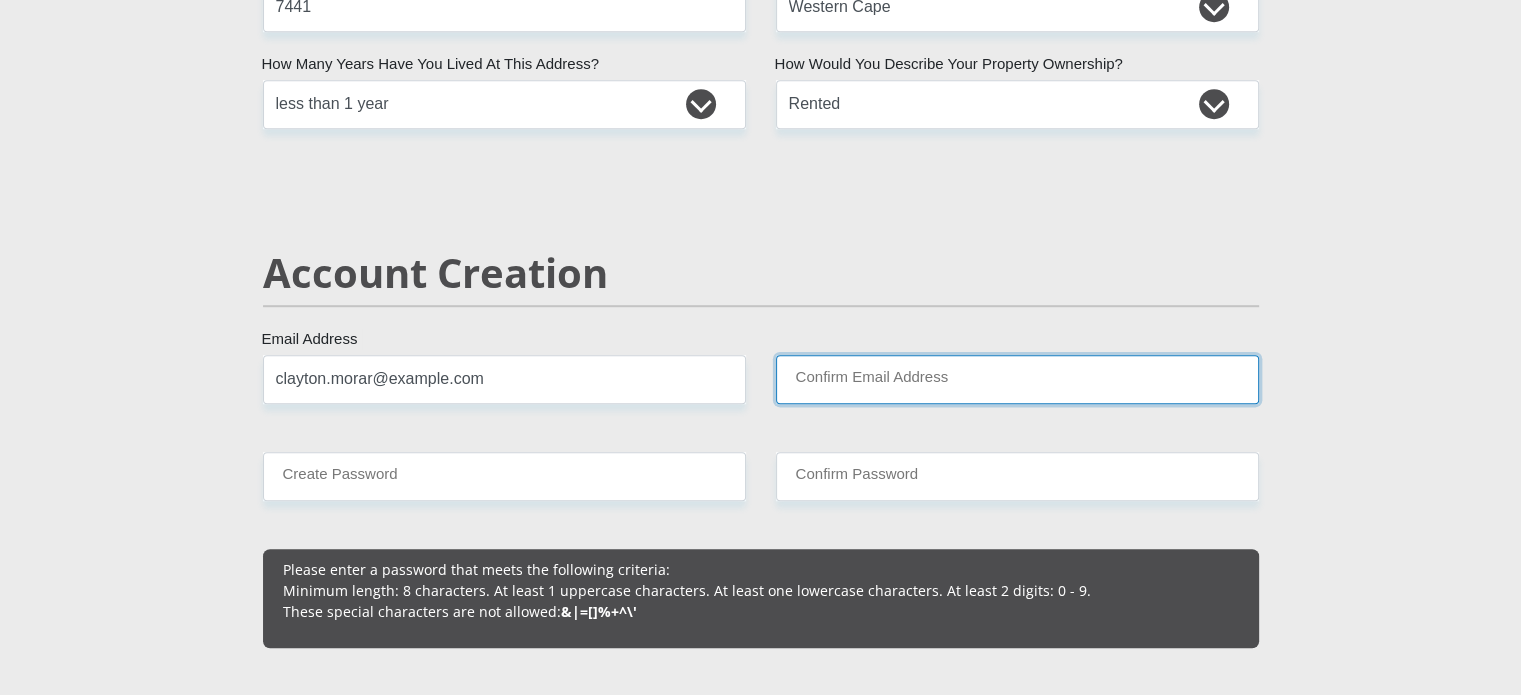 type on "clayton.morar@example.com" 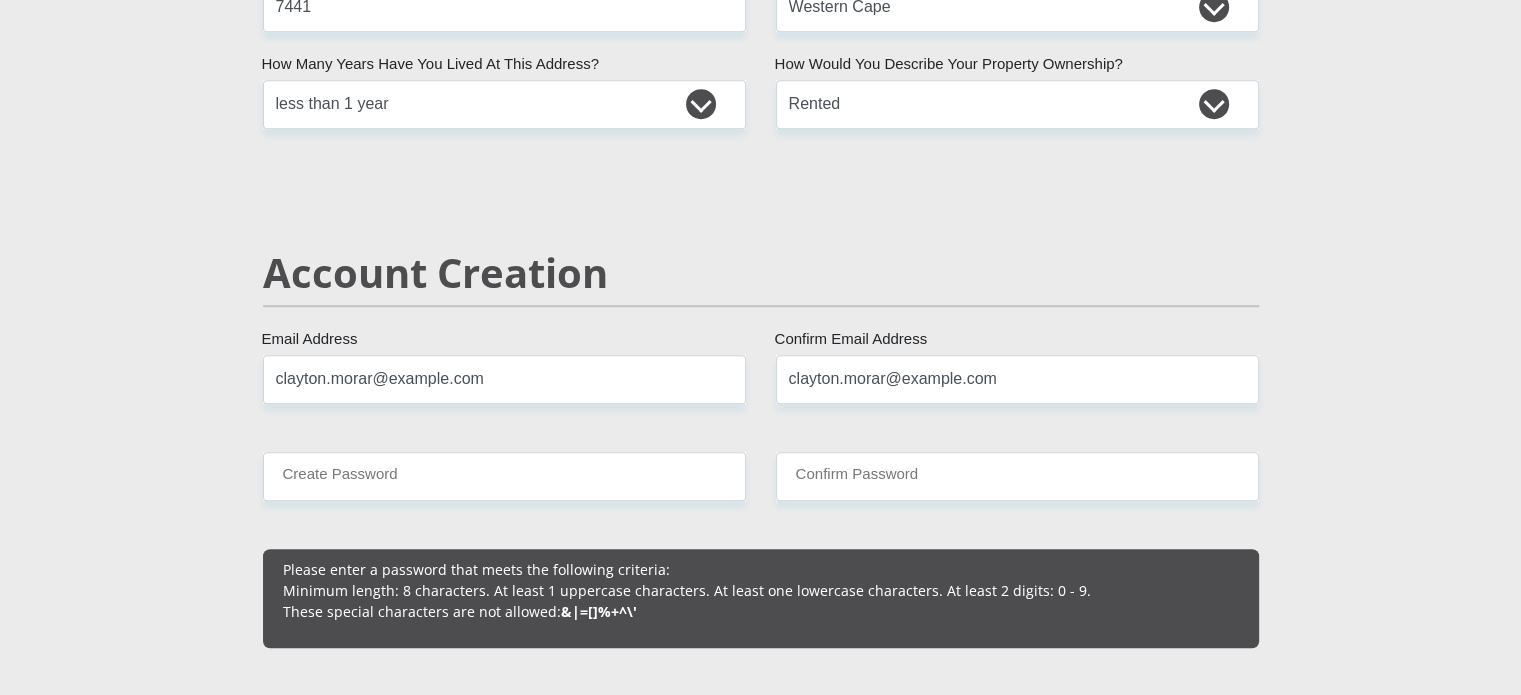 type 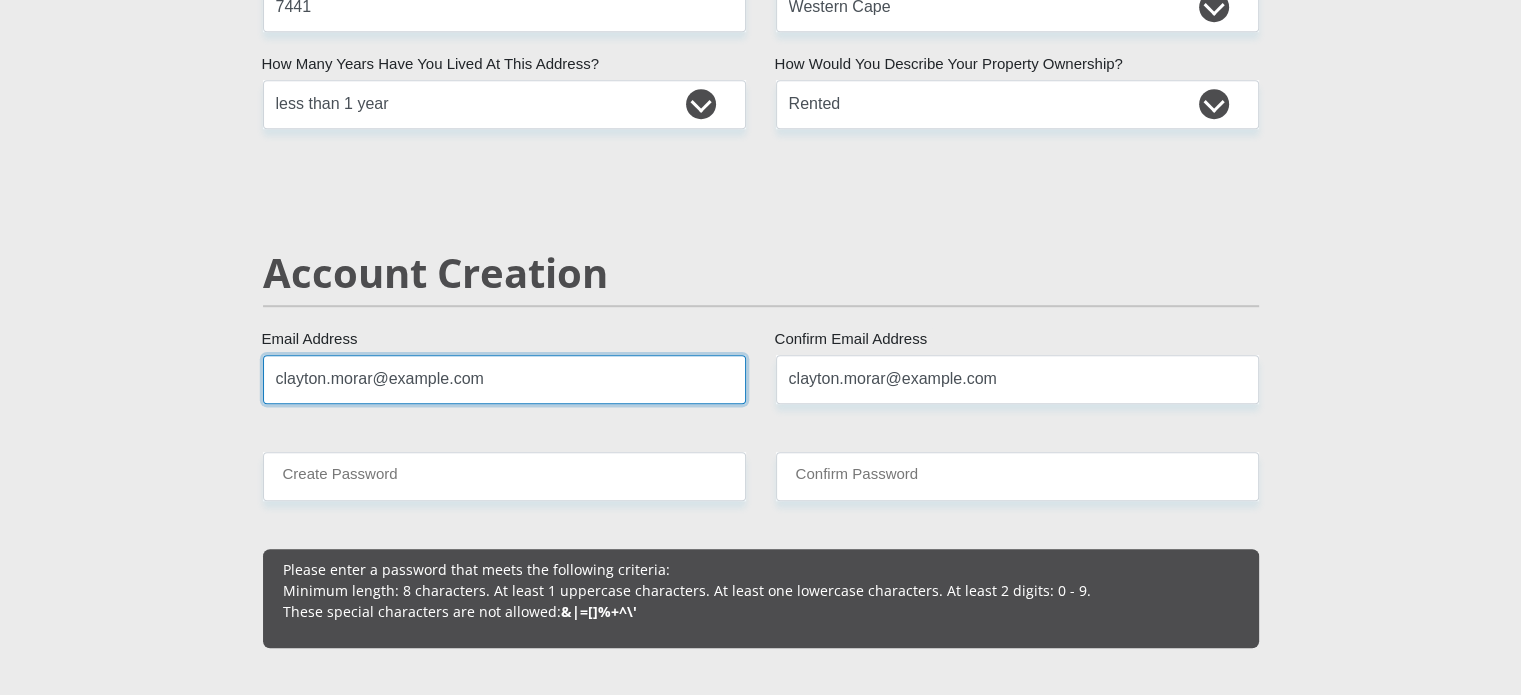 type 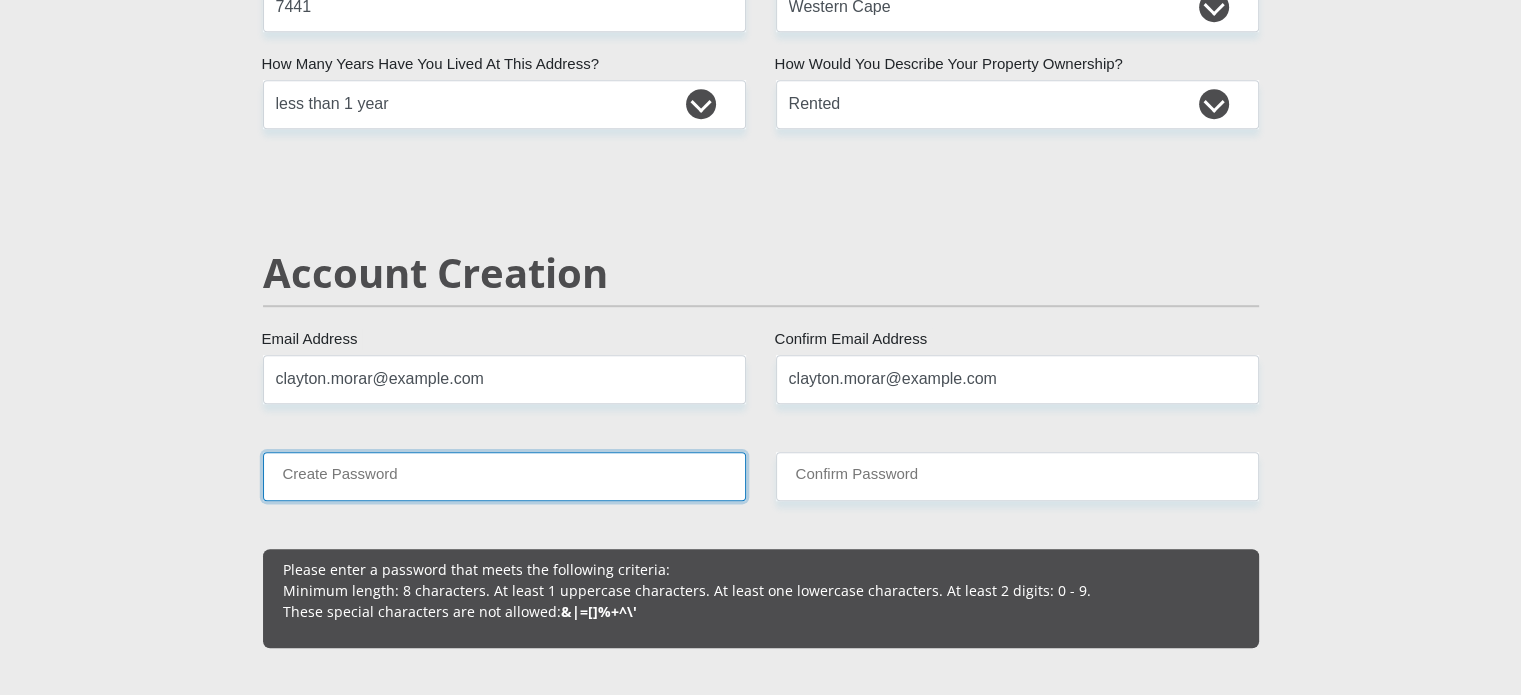 click on "Create Password" at bounding box center (504, 476) 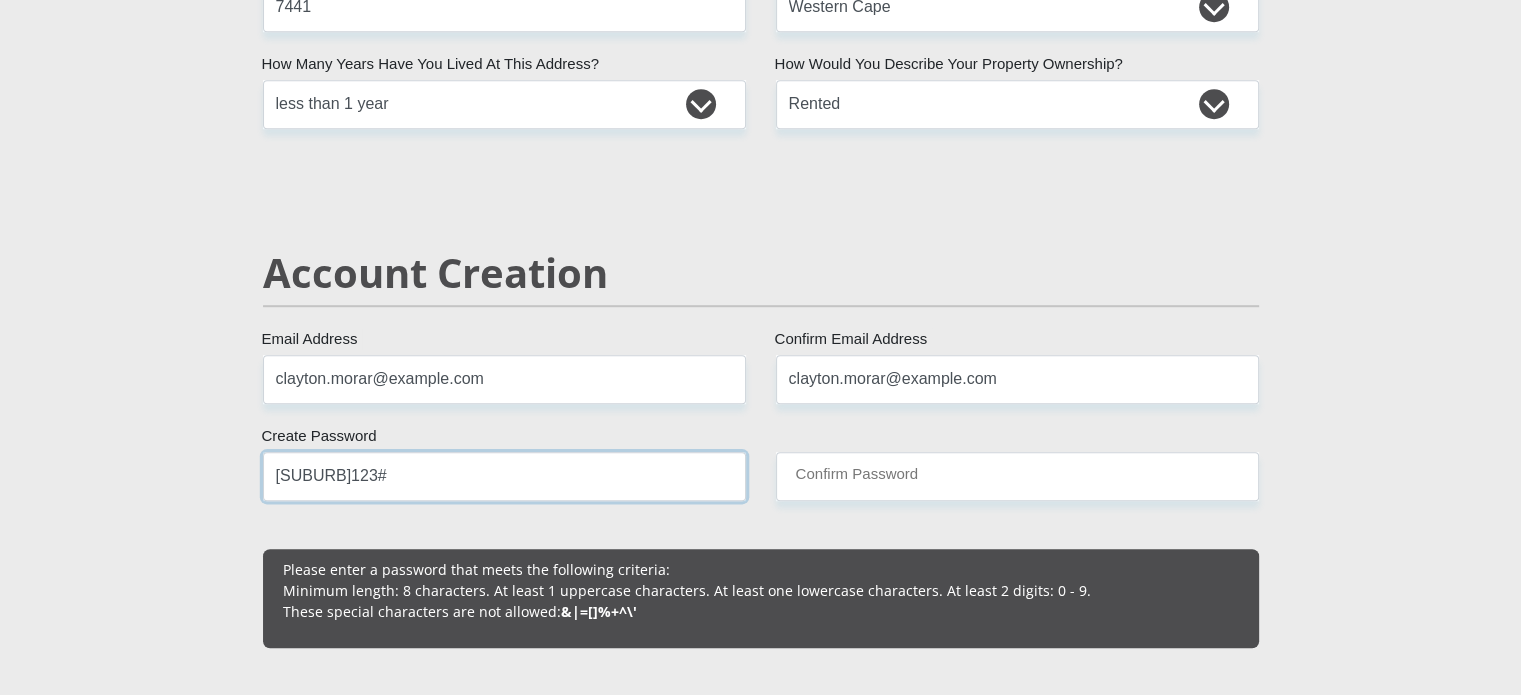 drag, startPoint x: 461, startPoint y: 468, endPoint x: 196, endPoint y: 483, distance: 265.4242 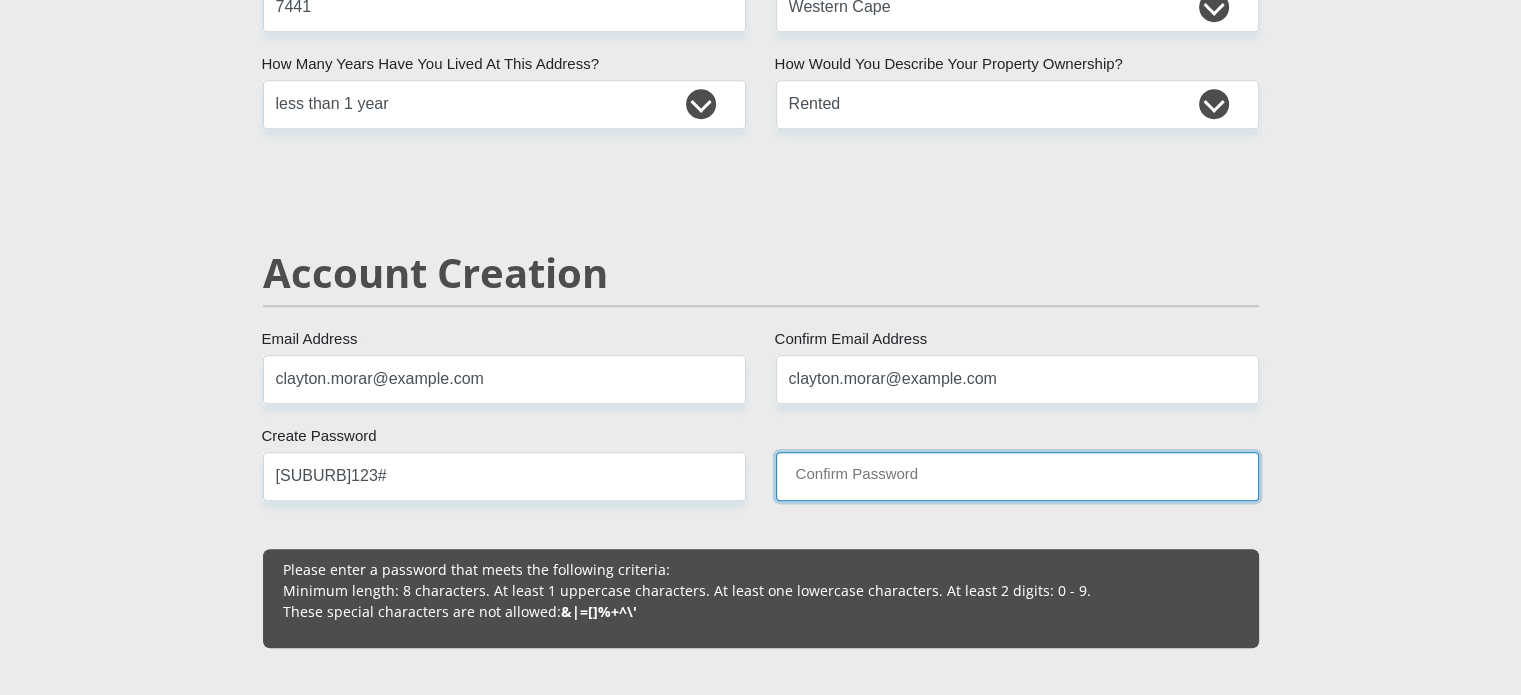 click on "Confirm Password" at bounding box center (1017, 476) 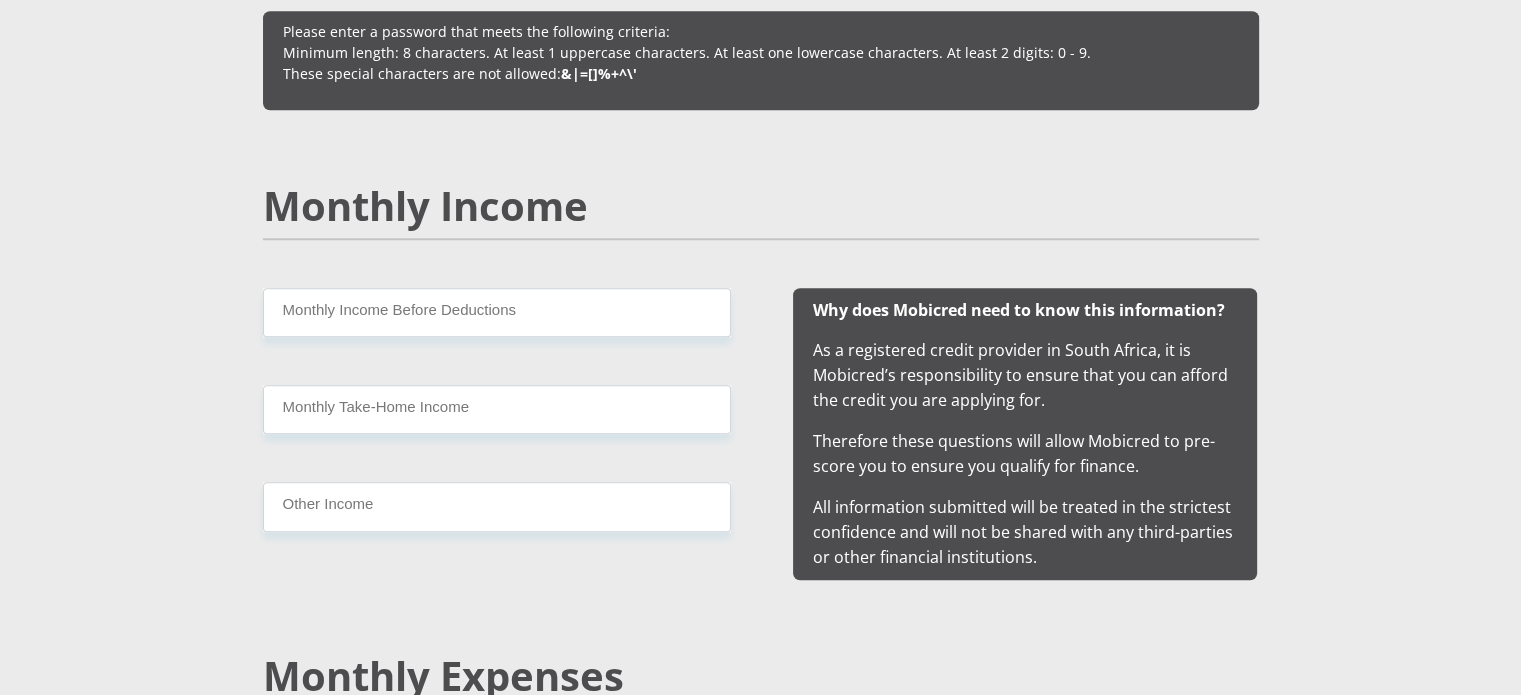 scroll, scrollTop: 1754, scrollLeft: 0, axis: vertical 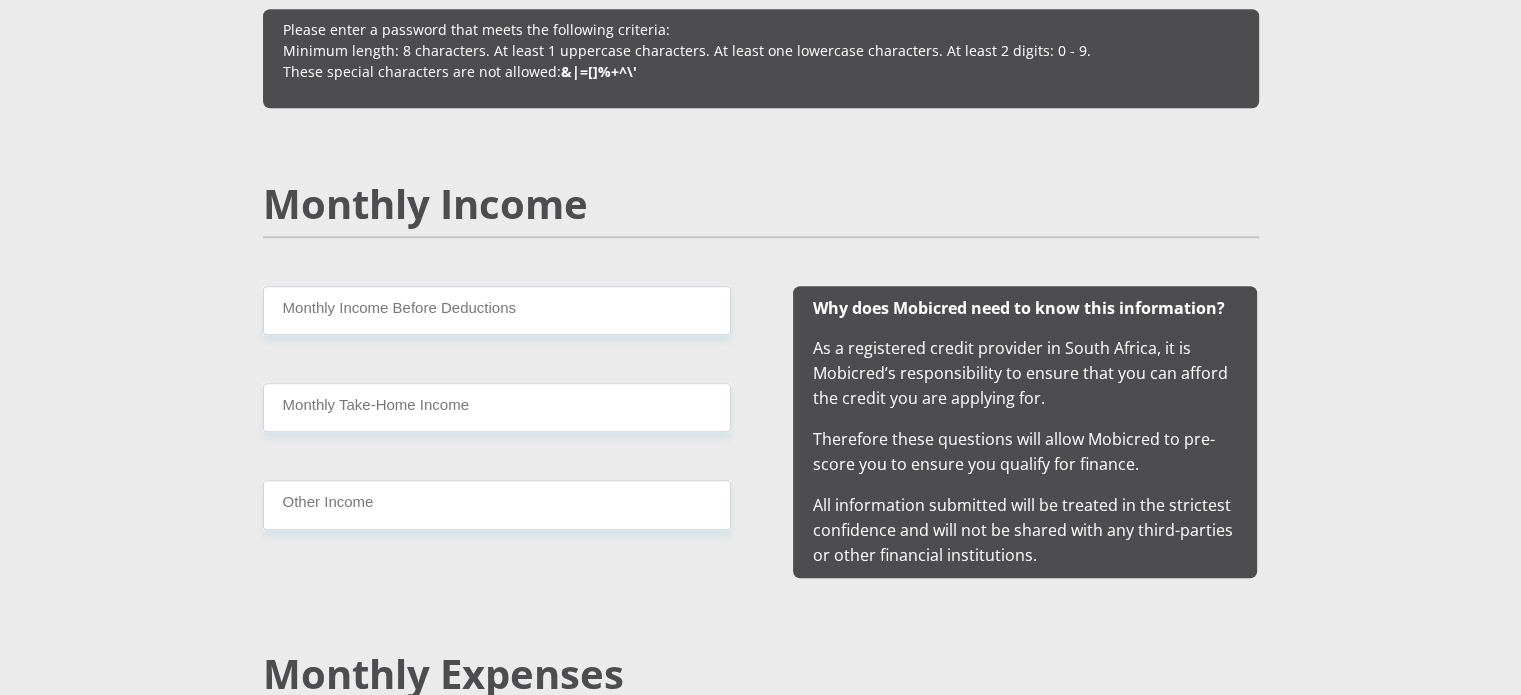type on "[SUBURB]123#" 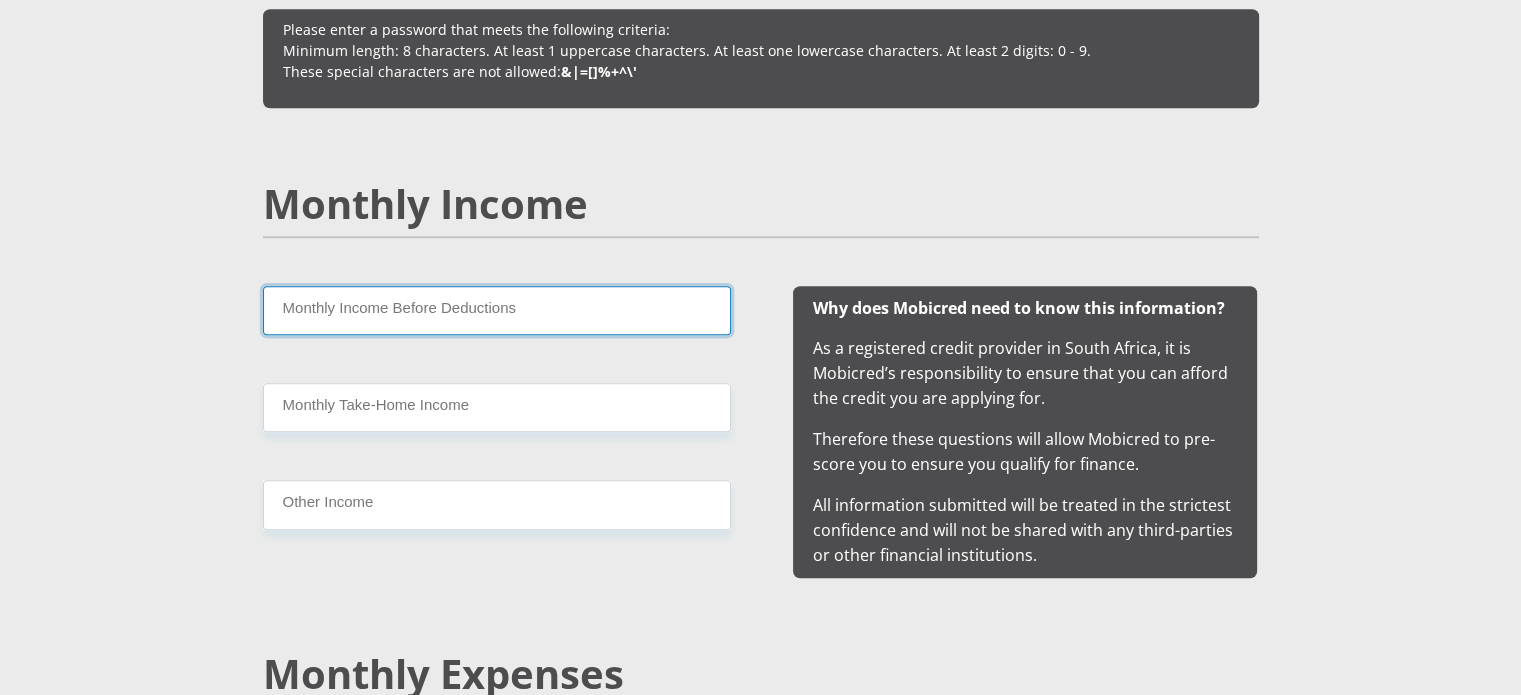 click on "Monthly Income Before Deductions" at bounding box center (497, 310) 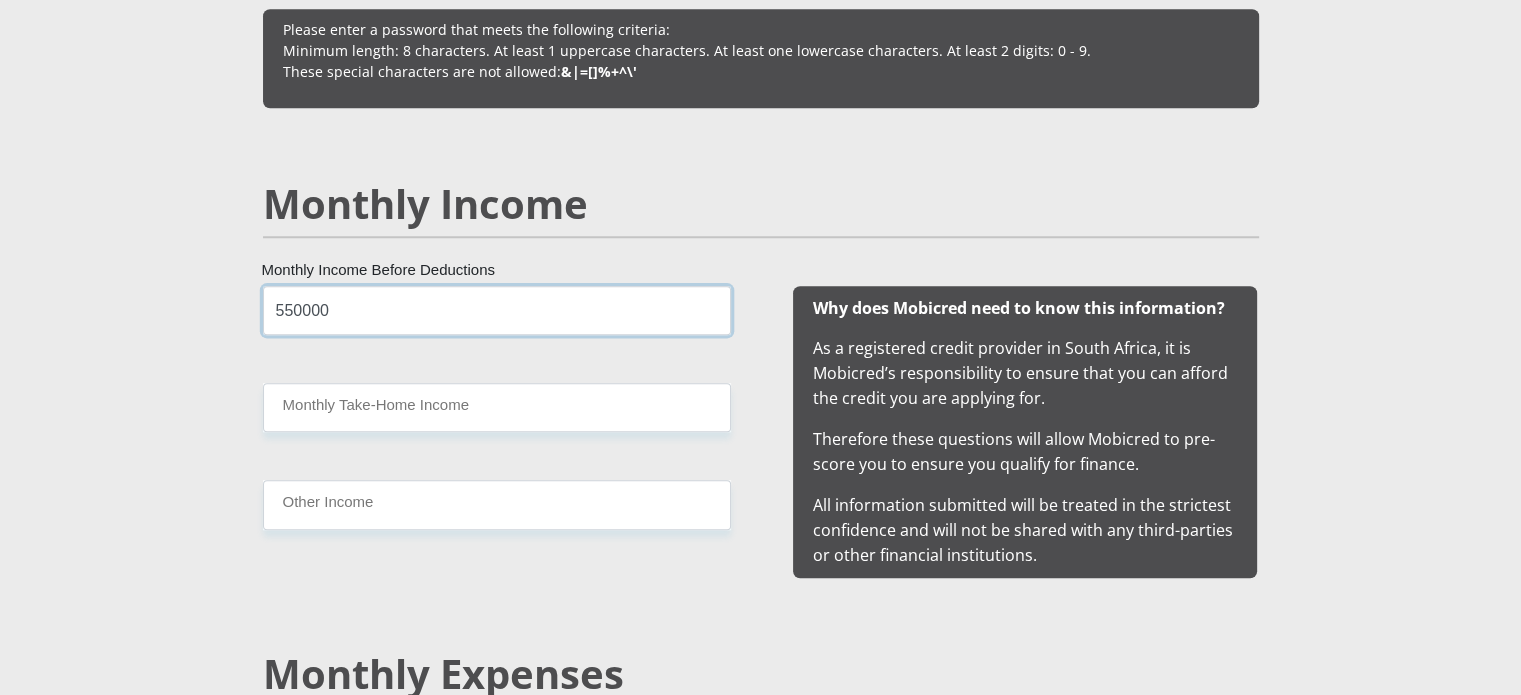 type on "550000" 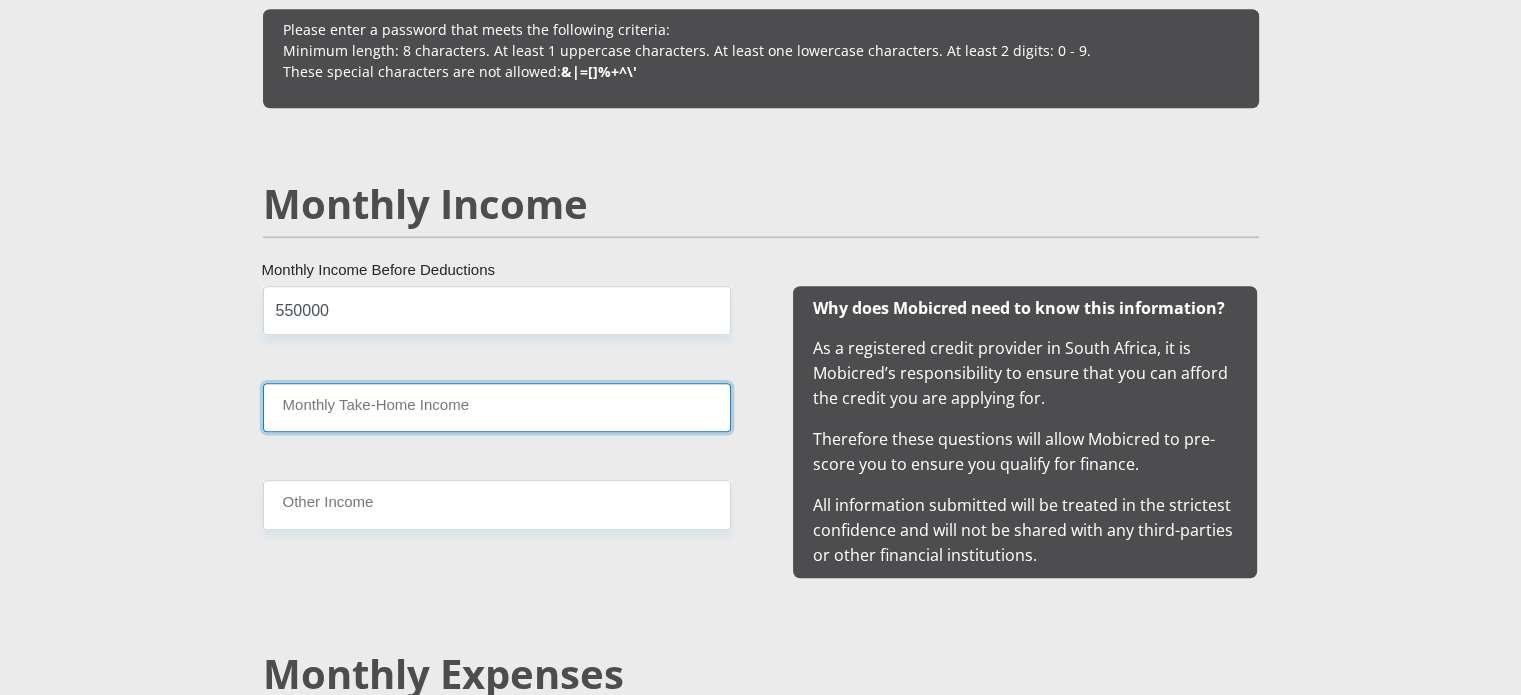click on "Monthly Take-Home Income" at bounding box center [497, 407] 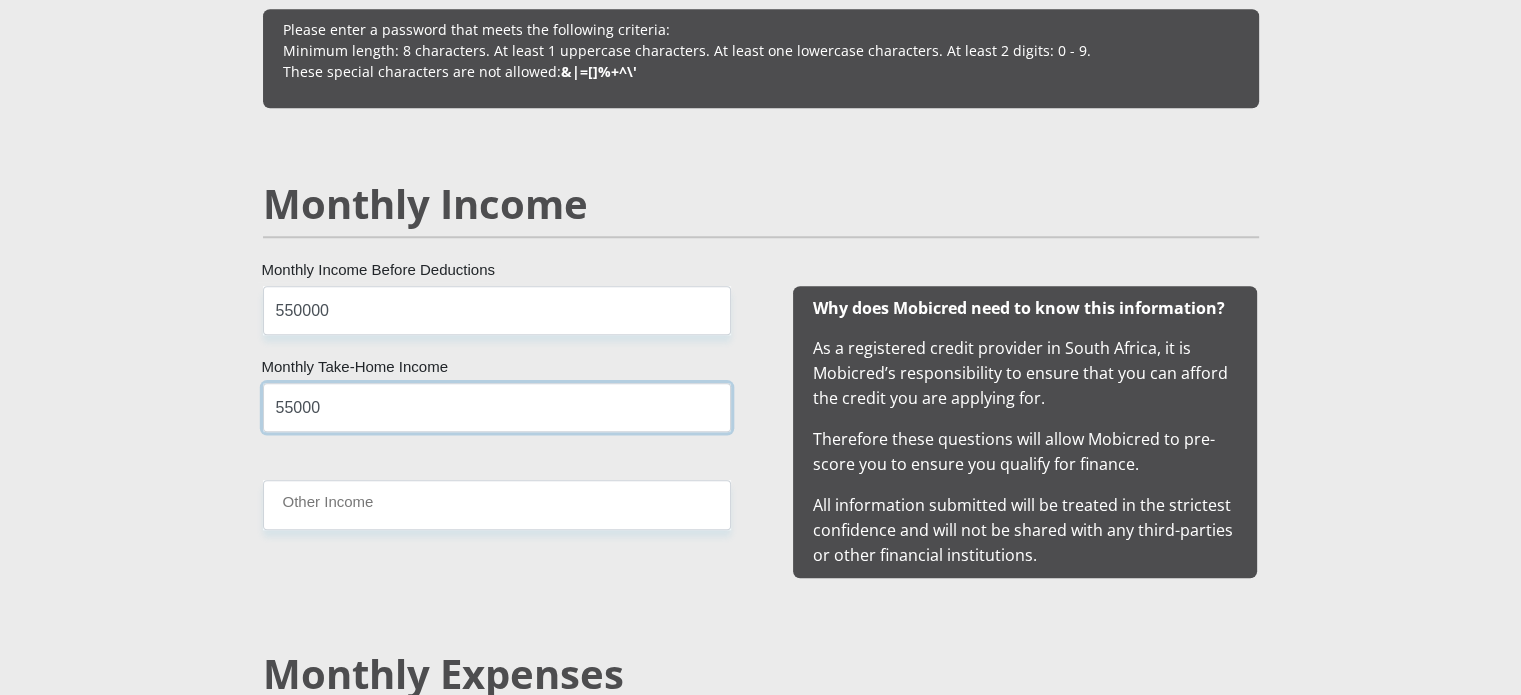 type on "55000" 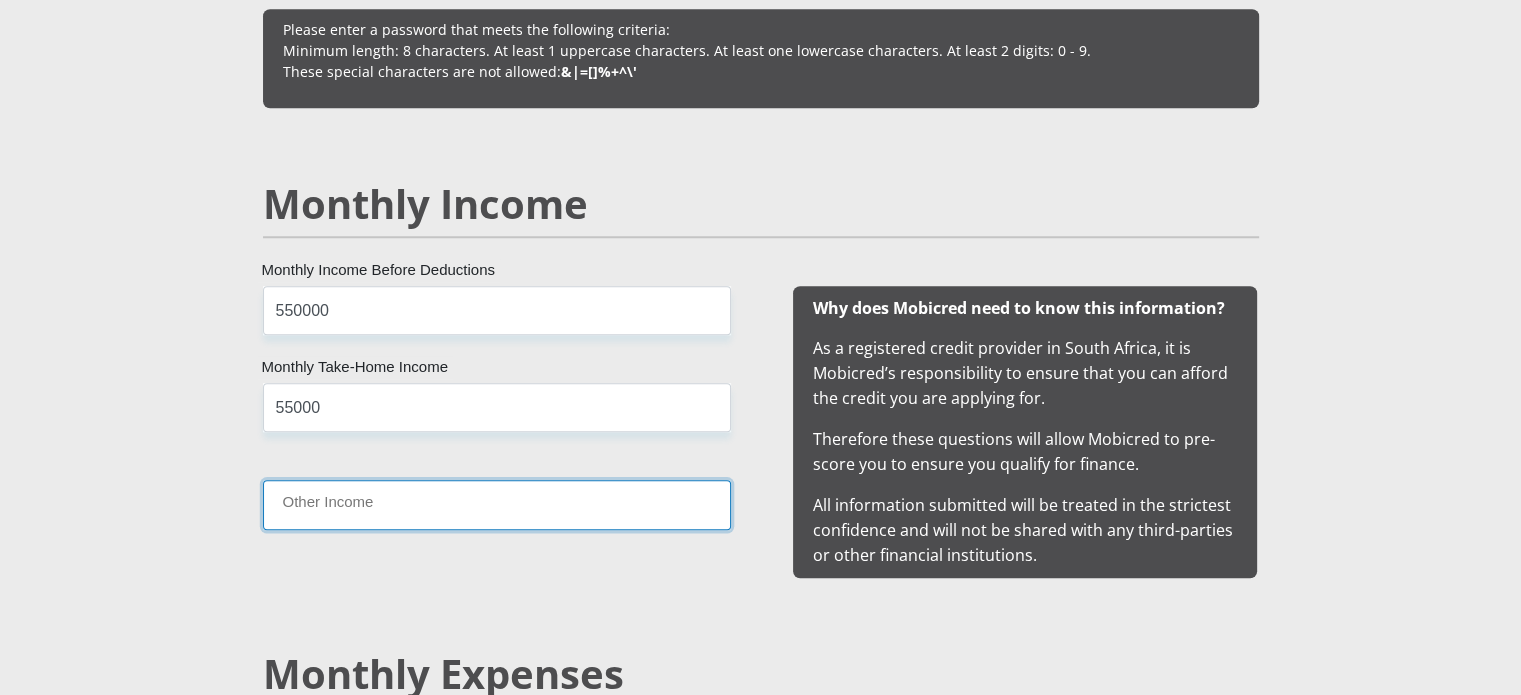 click on "Other Income" at bounding box center (497, 504) 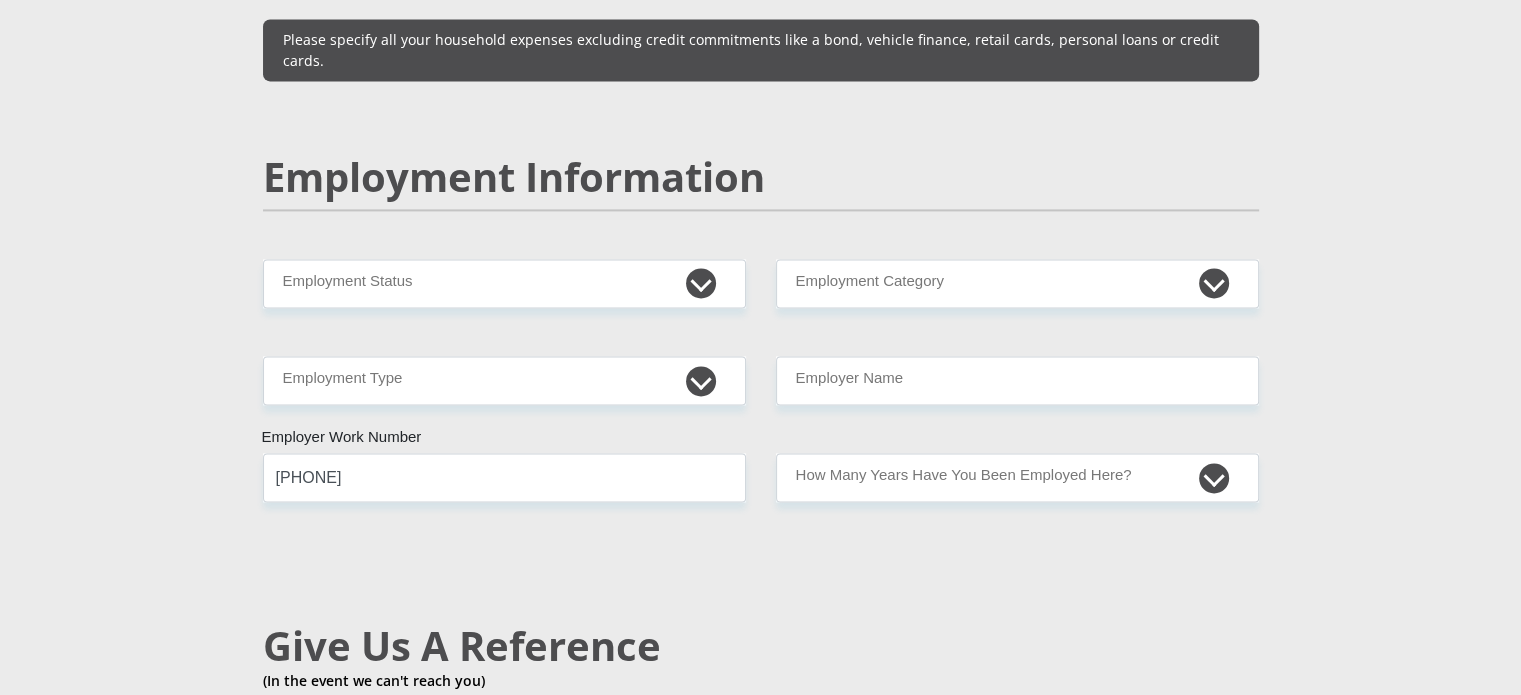 scroll, scrollTop: 2964, scrollLeft: 0, axis: vertical 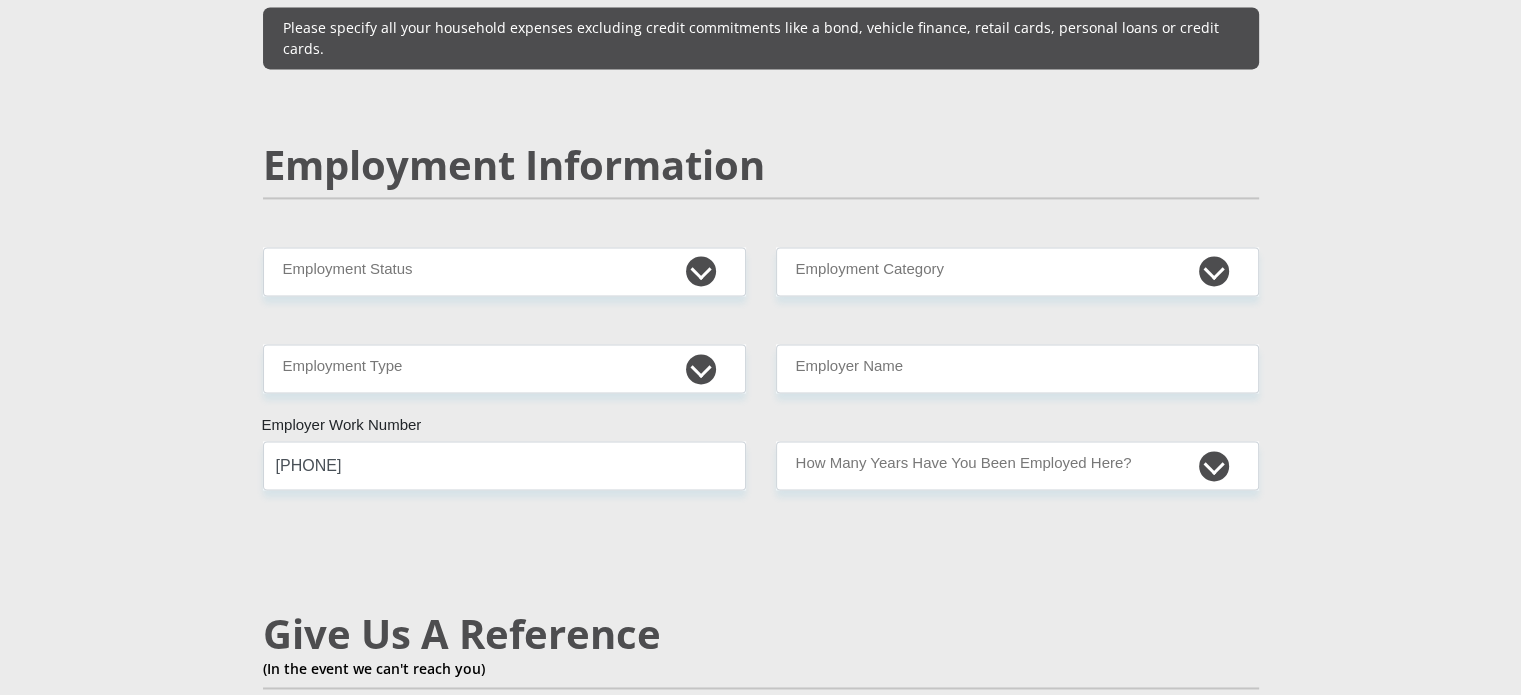 type on "0" 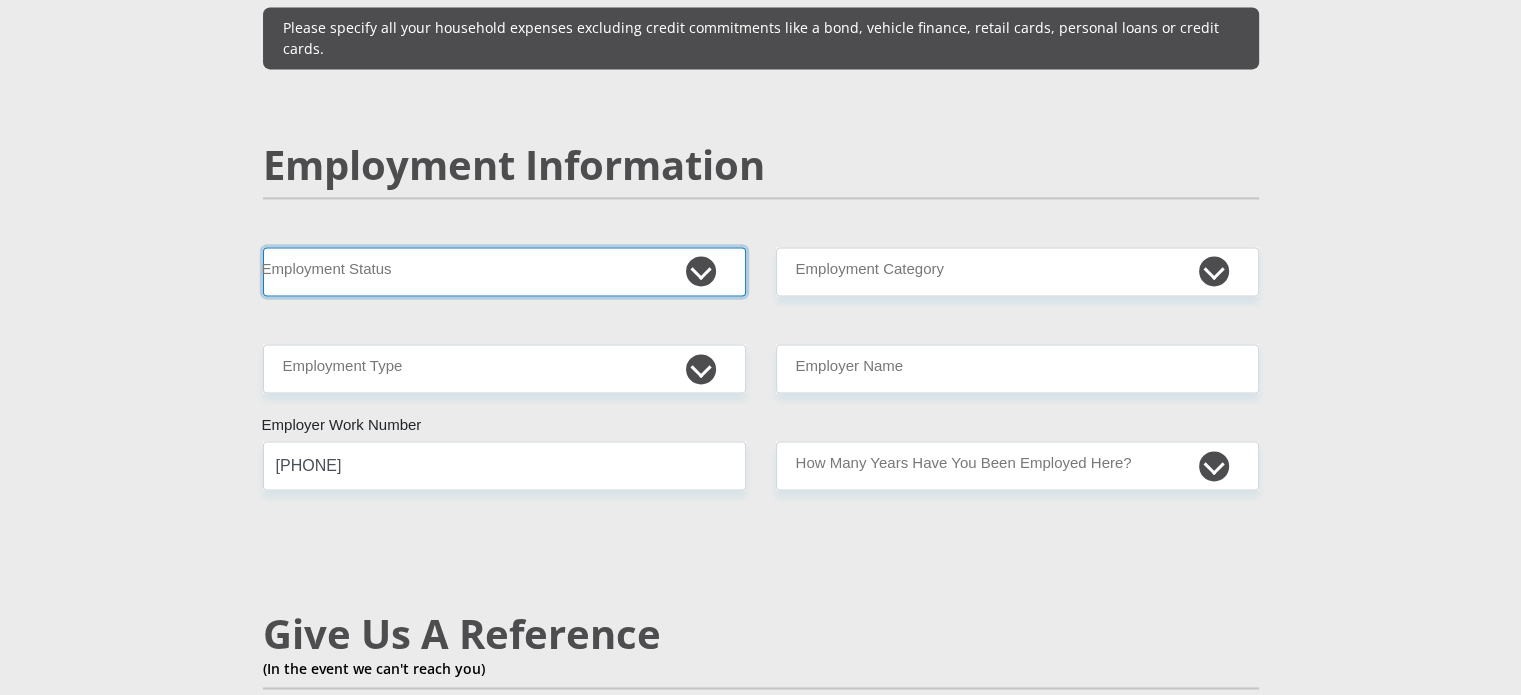 click on "Permanent/Full-time
Part-time/Casual
Contract Worker
Self-Employed
Housewife
Retired
Student
Medically Boarded
Disability
Unemployed" at bounding box center [504, 271] 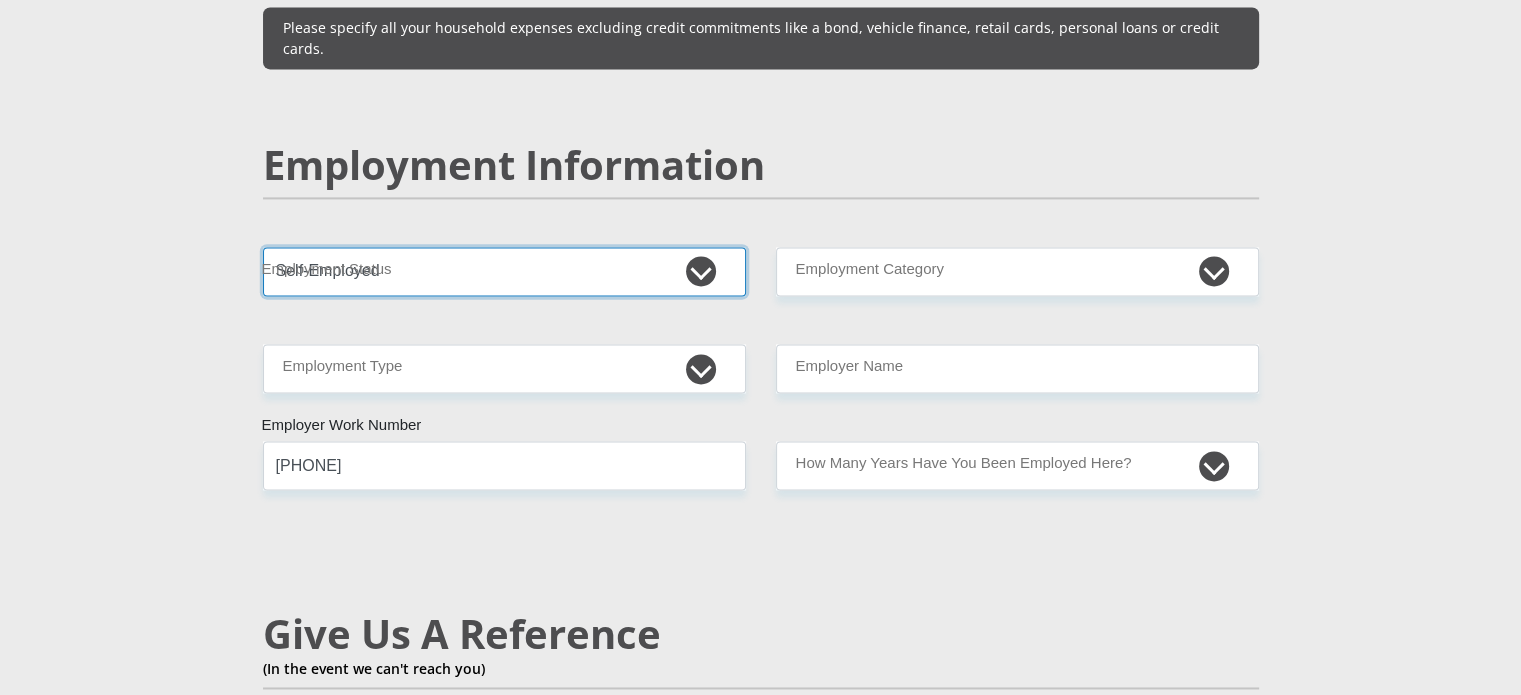 click on "Permanent/Full-time
Part-time/Casual
Contract Worker
Self-Employed
Housewife
Retired
Student
Medically Boarded
Disability
Unemployed" at bounding box center [504, 271] 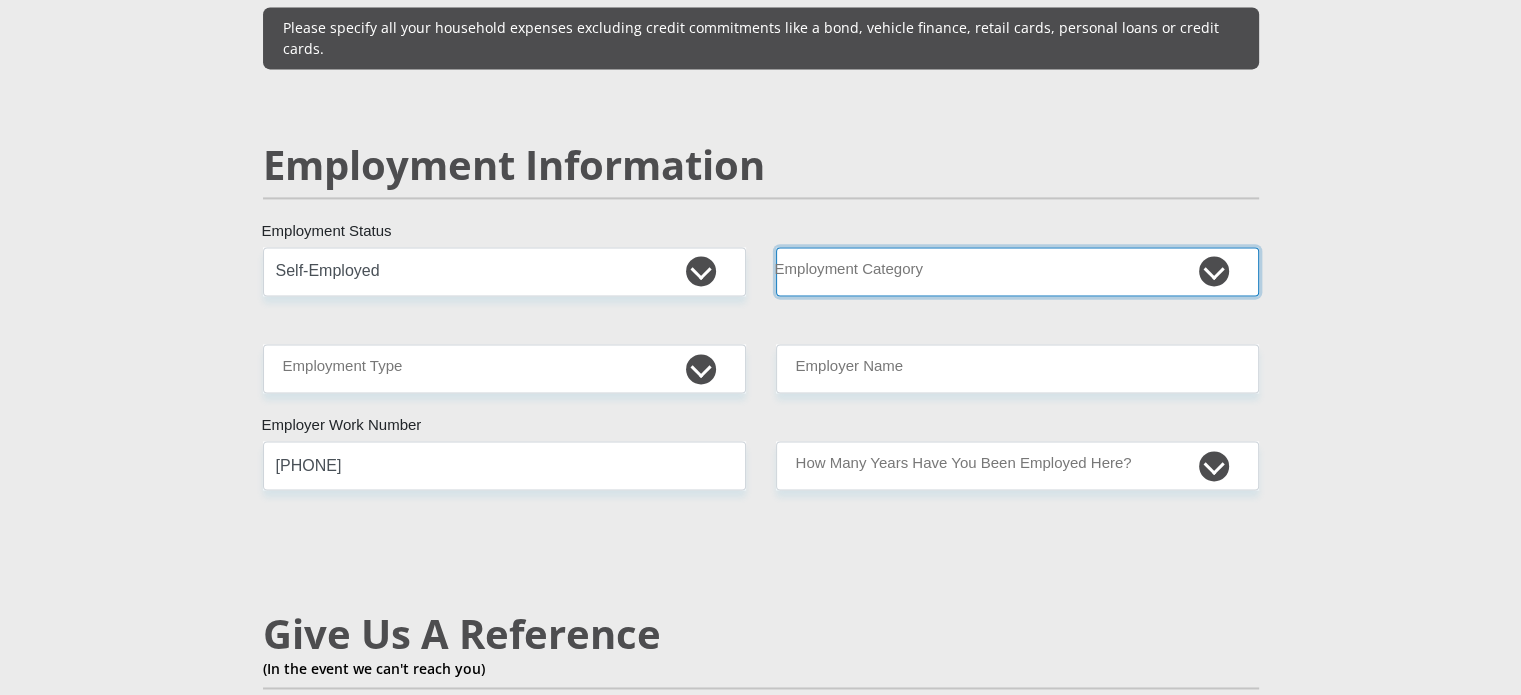 click on "AGRICULTURE
ALCOHOL & TOBACCO
CONSTRUCTION MATERIALS
METALLURGY
EQUIPMENT FOR RENEWABLE ENERGY
SPECIALIZED CONTRACTORS
CAR
GAMING (INCL. INTERNET
OTHER WHOLESALE
UNLICENSED PHARMACEUTICALS
CURRENCY EXCHANGE HOUSES
OTHER FINANCIAL INSTITUTIONS & INSURANCE
REAL ESTATE AGENTS
OIL & GAS
OTHER MATERIALS (E.G. IRON ORE)
PRECIOUS STONES & PRECIOUS METALS
POLITICAL ORGANIZATIONS
RELIGIOUS ORGANIZATIONS(NOT SECTS)
ACTI. HAVING BUSINESS DEAL WITH PUBLIC ADMINISTRATION
LAUNDROMATS" at bounding box center [1017, 271] 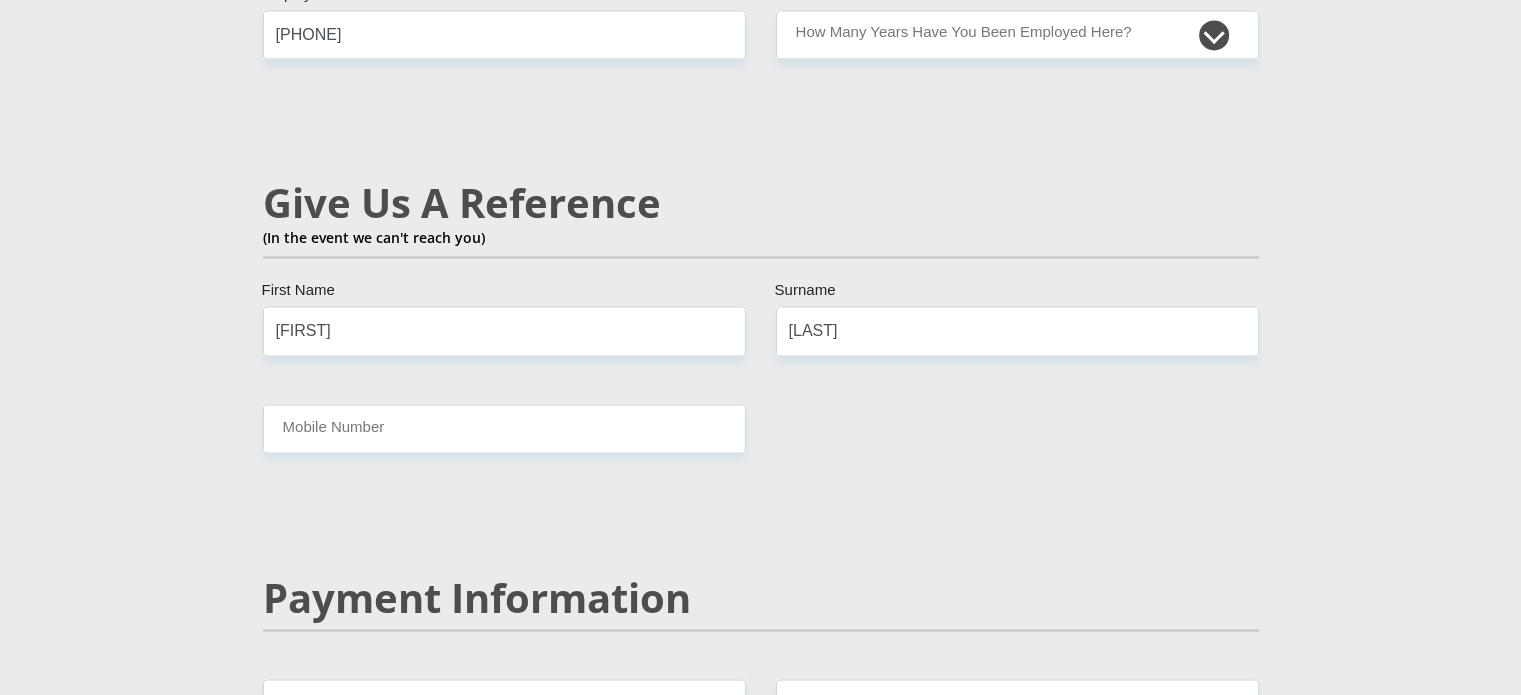 scroll, scrollTop: 3316, scrollLeft: 0, axis: vertical 